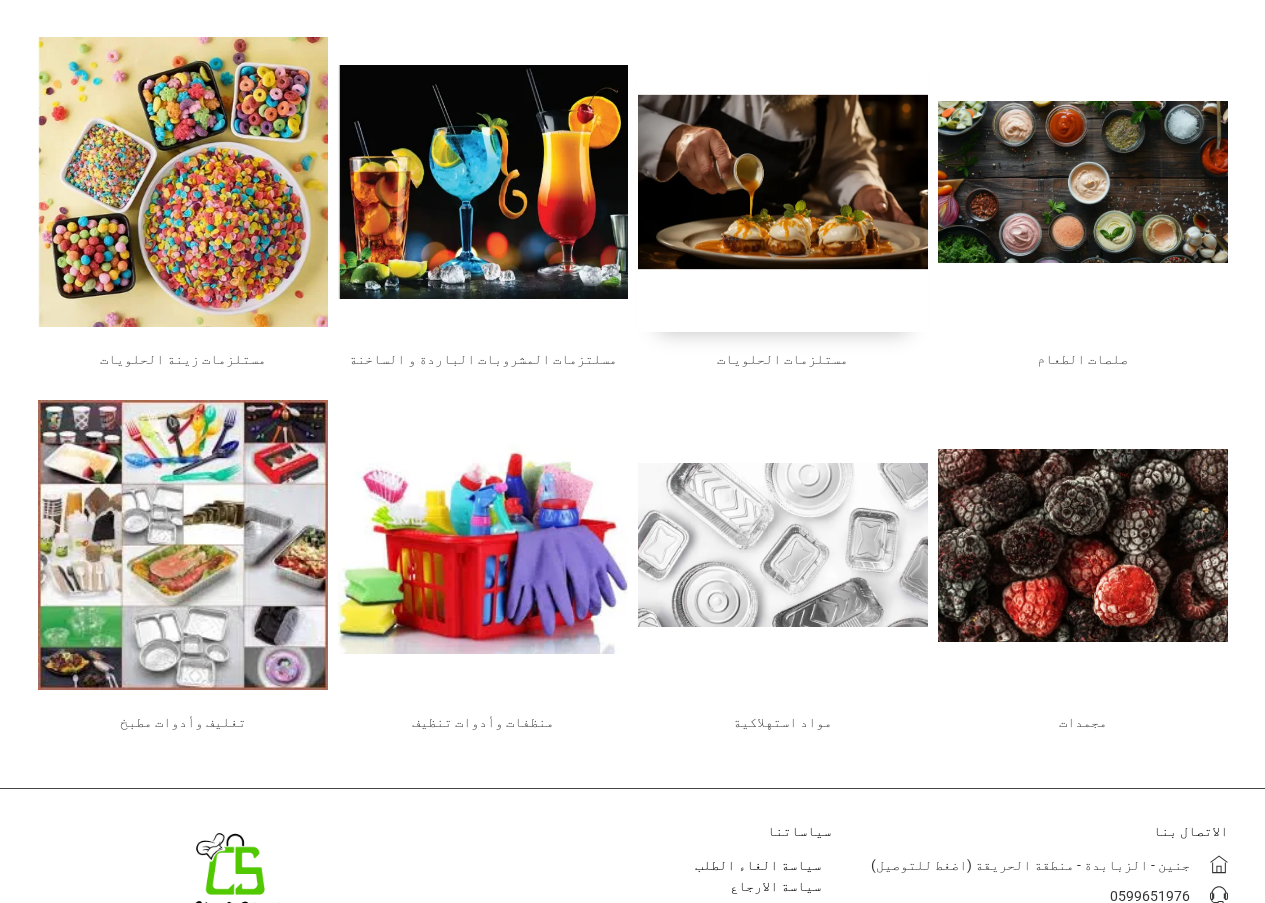 scroll, scrollTop: 0, scrollLeft: 0, axis: both 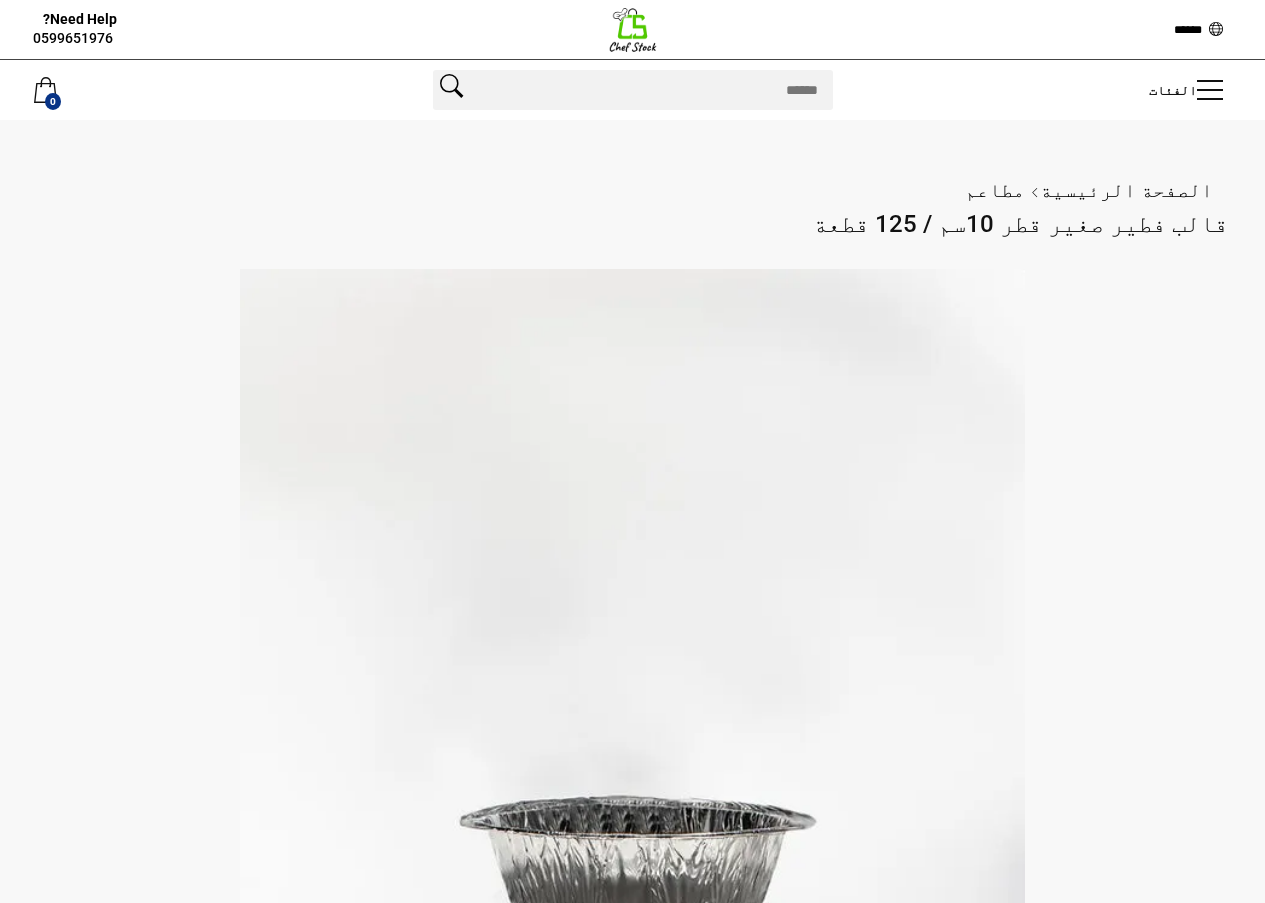 click at bounding box center [633, 30] 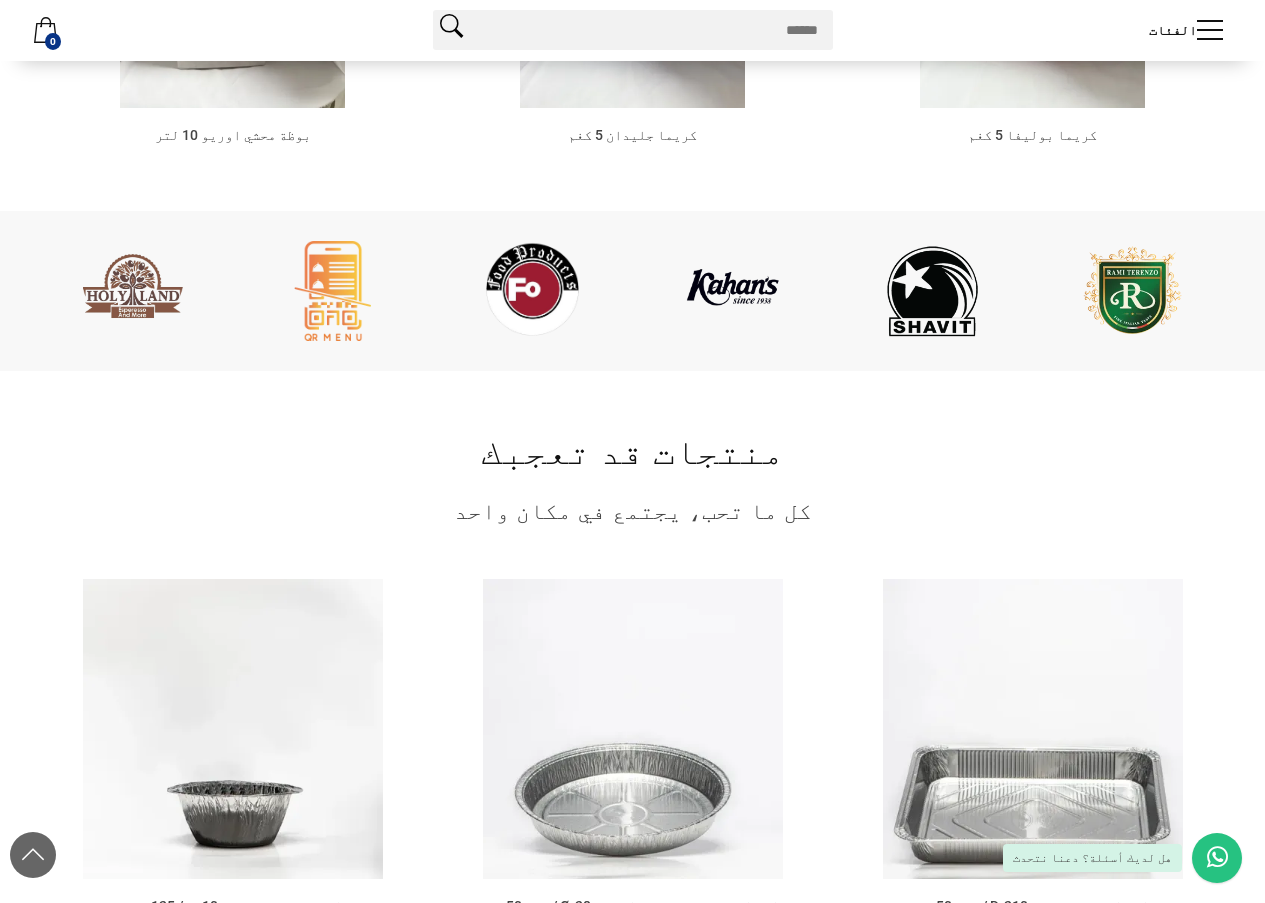 scroll, scrollTop: 3339, scrollLeft: 0, axis: vertical 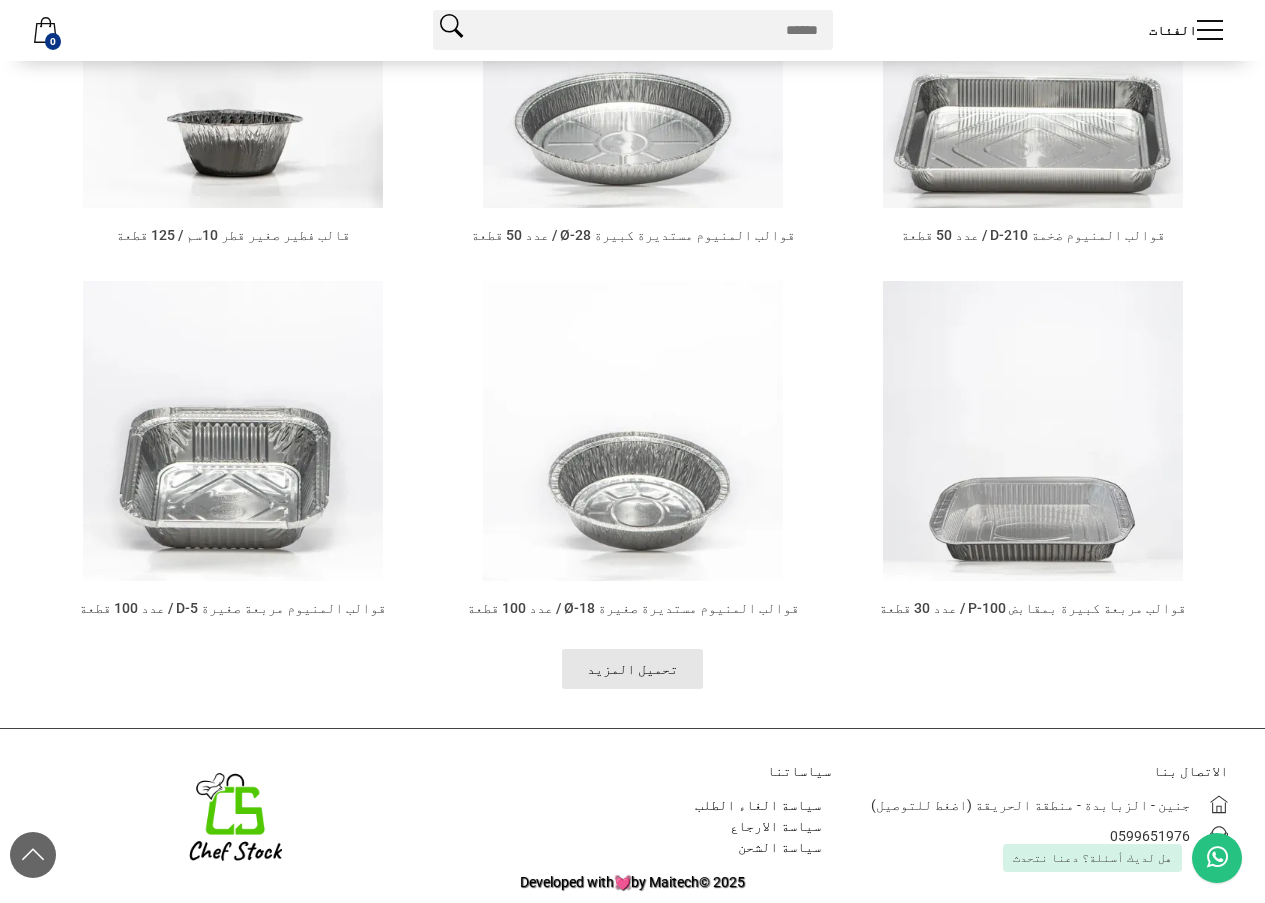 click on "تحميل المزيد" at bounding box center (632, 669) 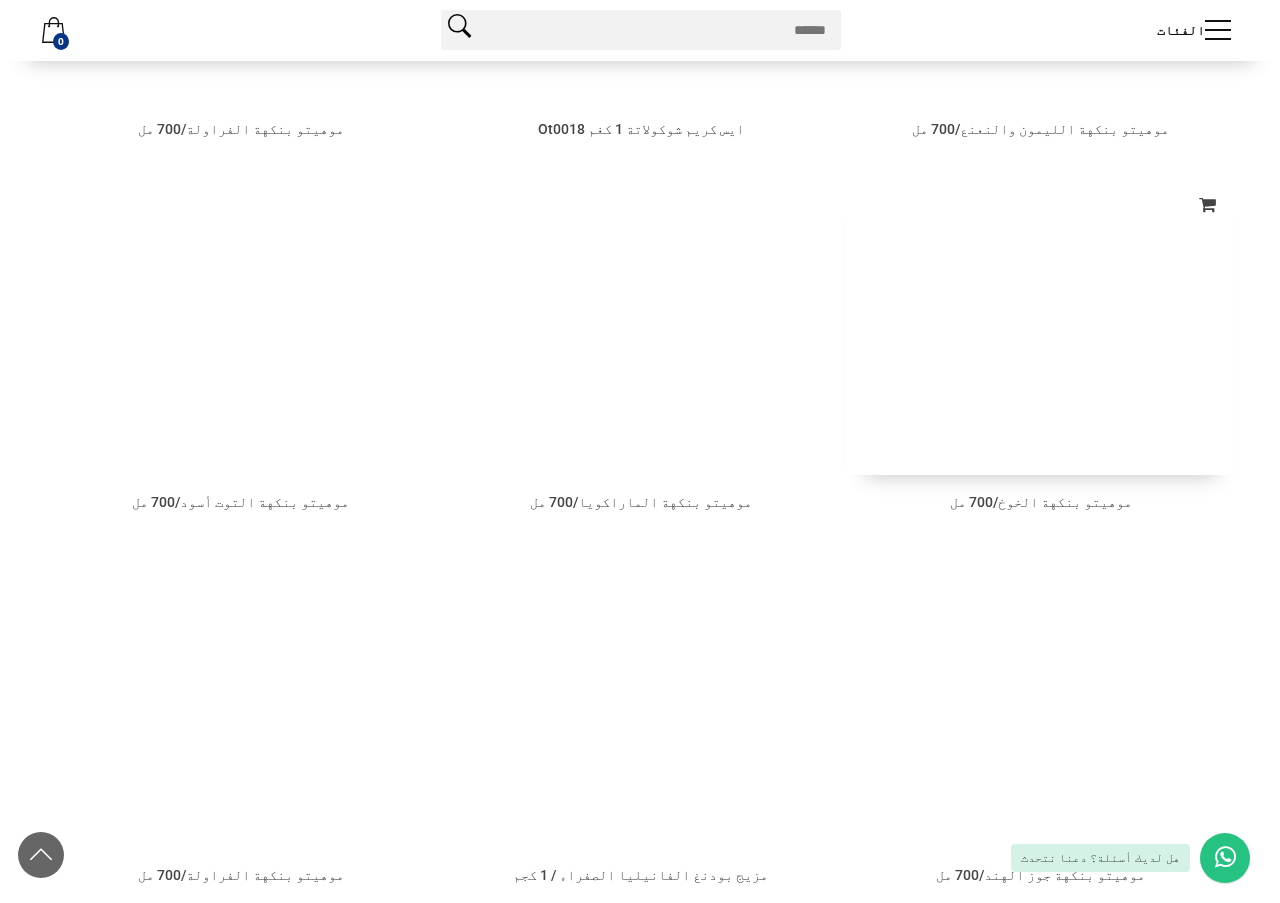 scroll, scrollTop: 18252, scrollLeft: 0, axis: vertical 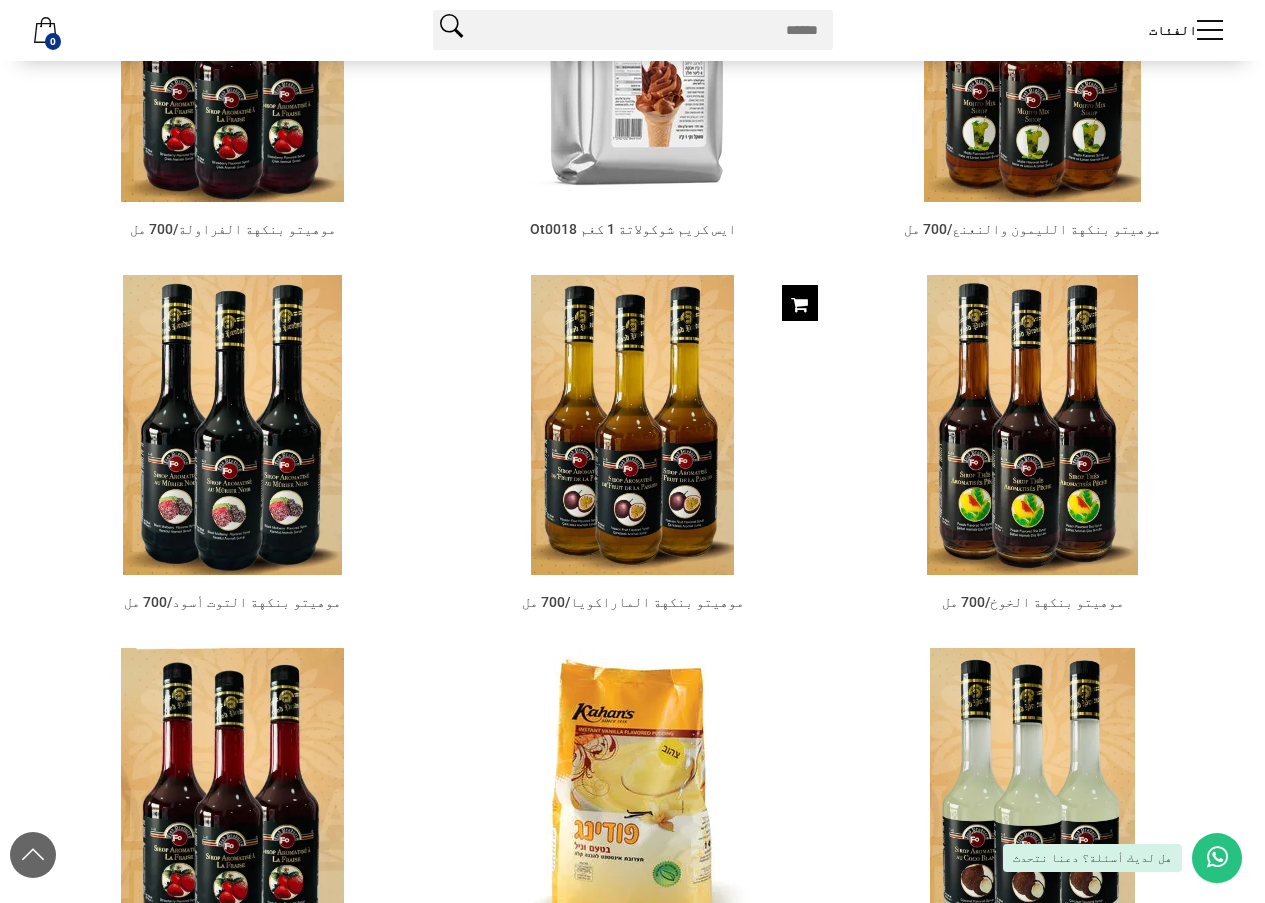 click on "اضافة للعربة" at bounding box center (800, 303) 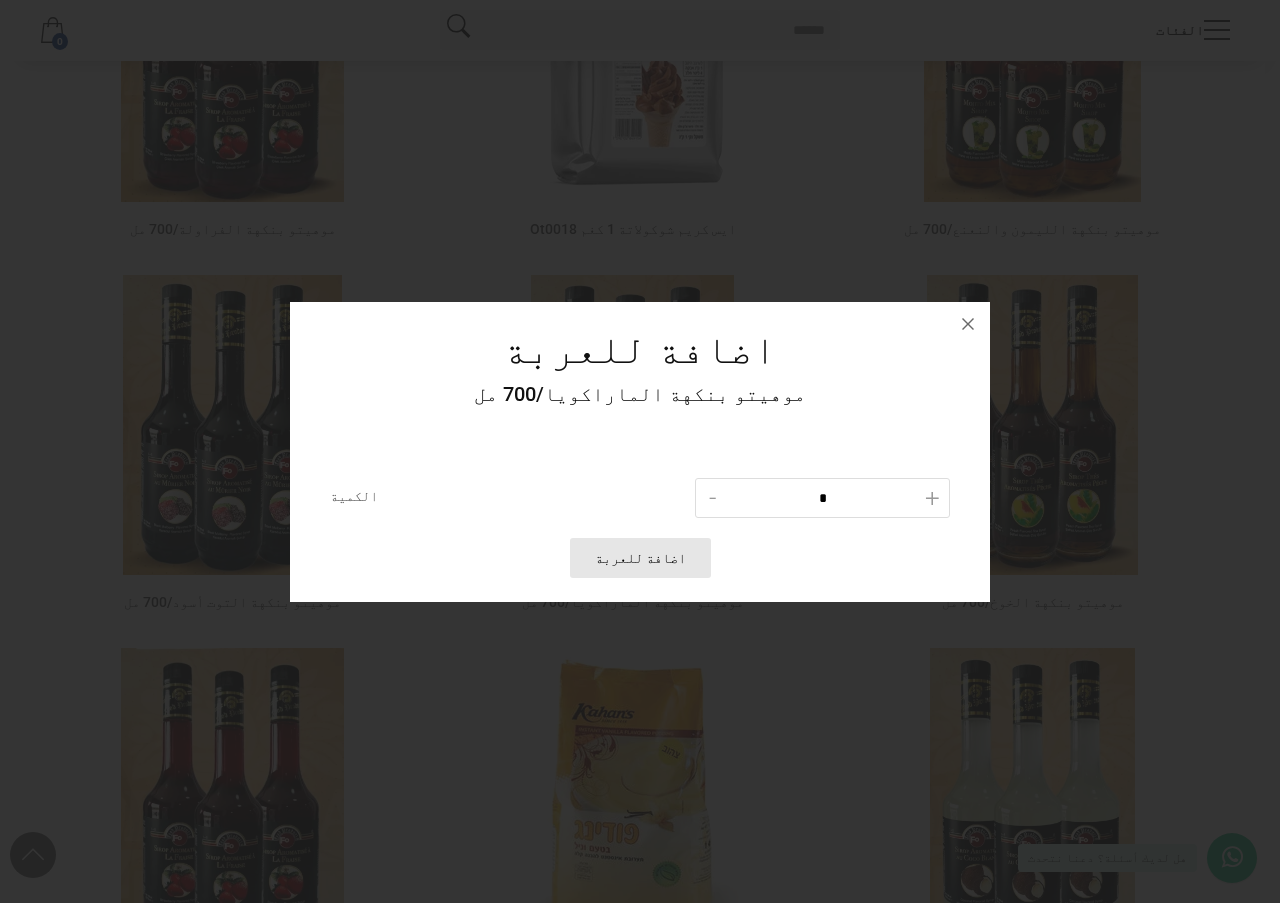 click on "اضافة للعربة" at bounding box center (640, 558) 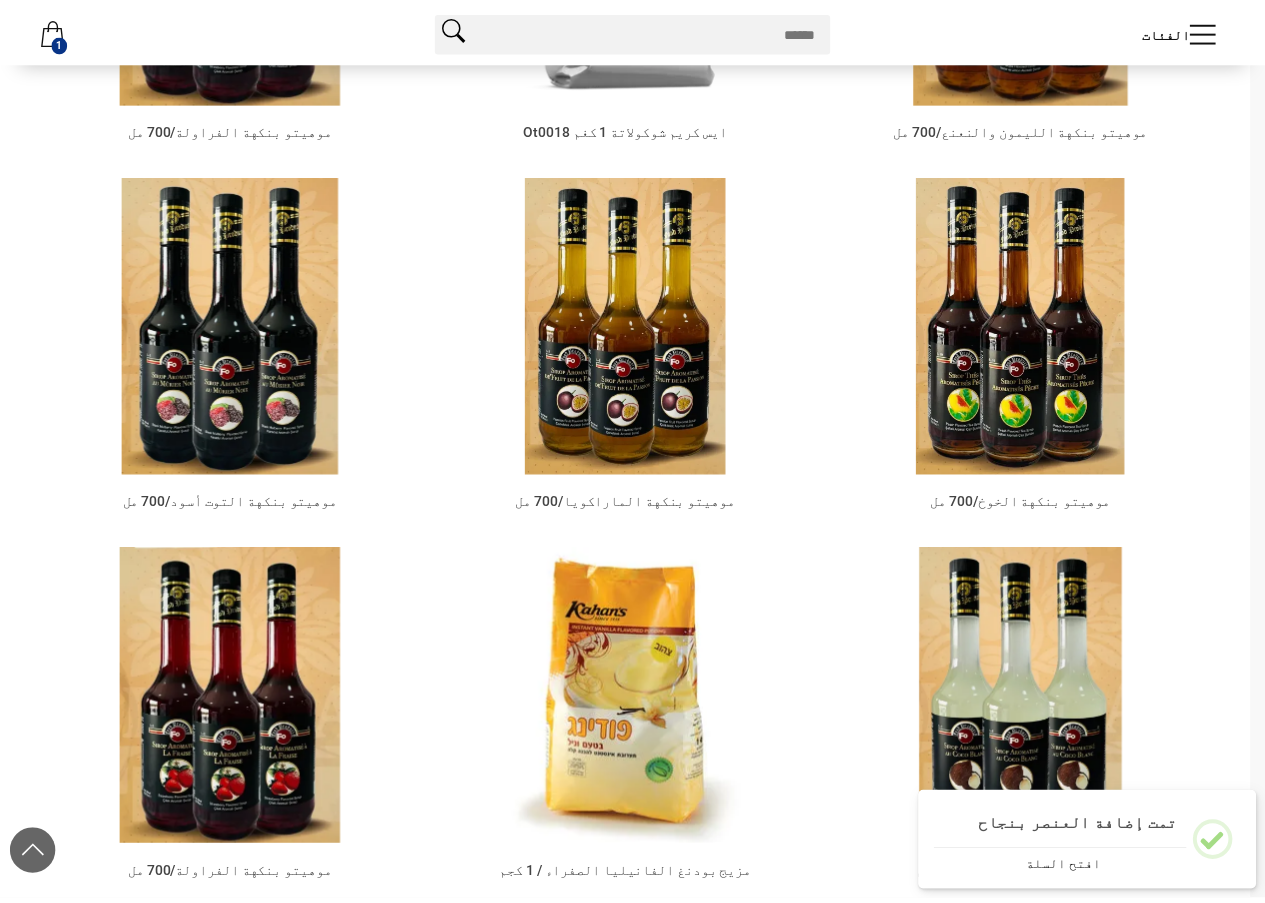 scroll, scrollTop: 18252, scrollLeft: 0, axis: vertical 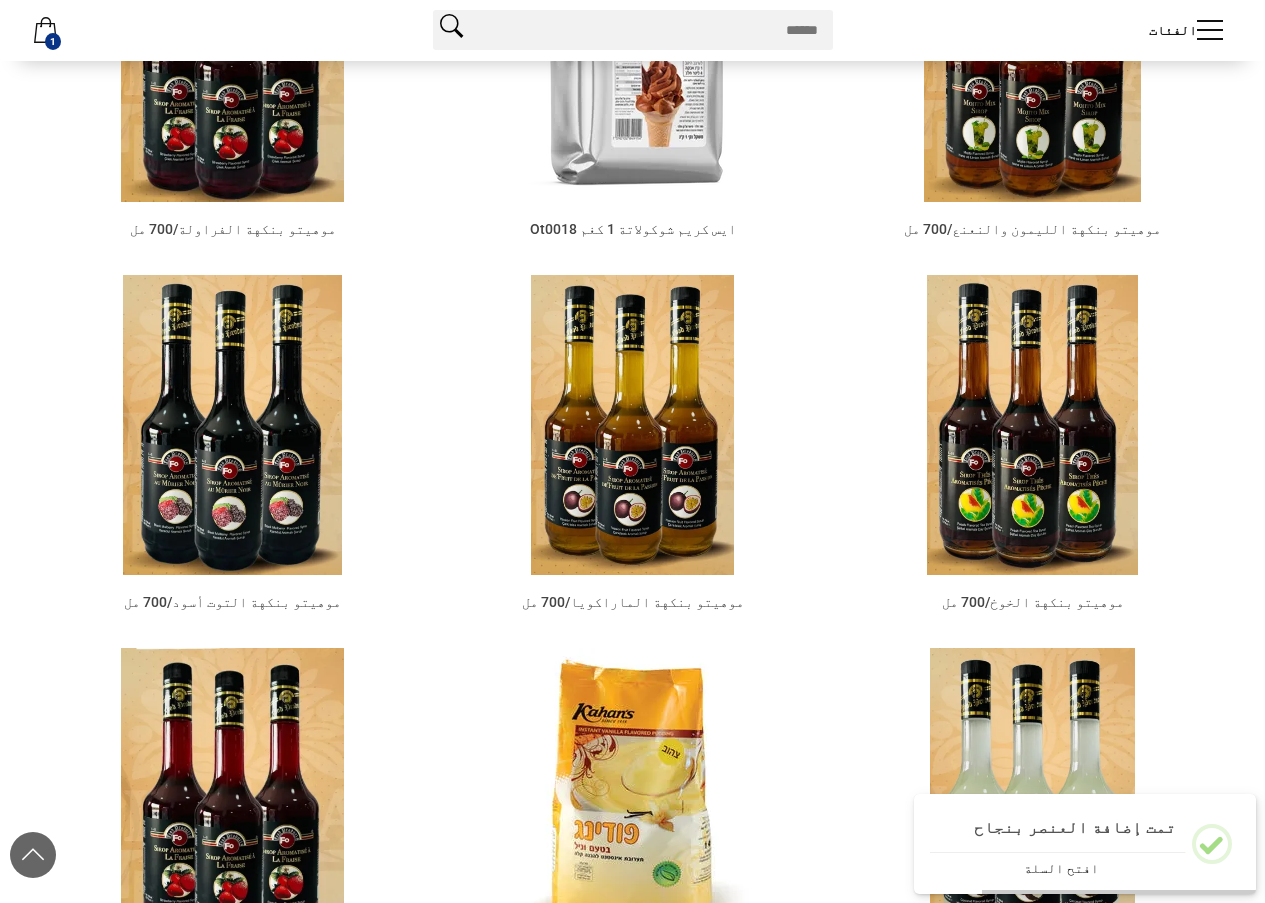 click on "افتح السلة" at bounding box center [1061, 865] 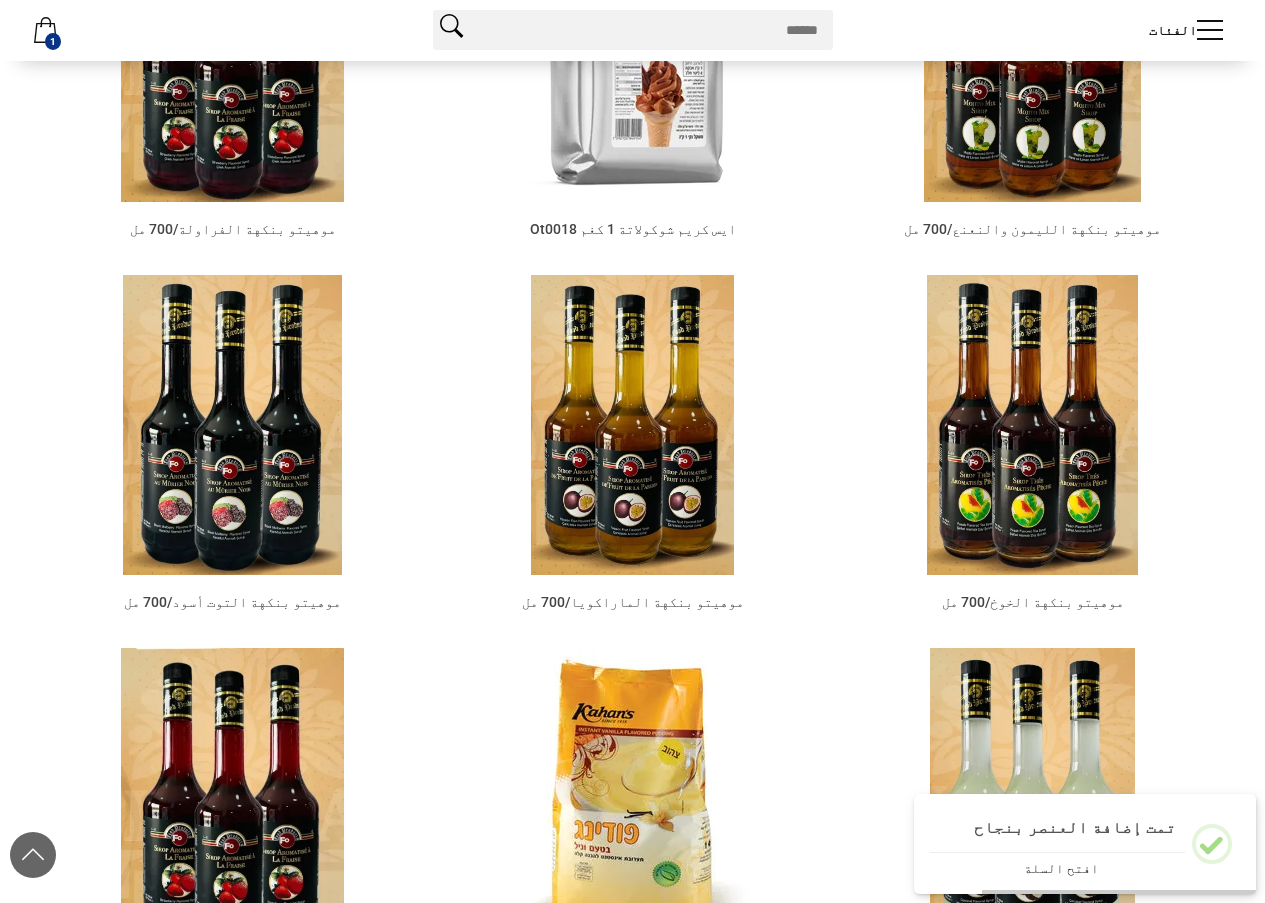 click on "افتح السلة" at bounding box center [1061, 868] 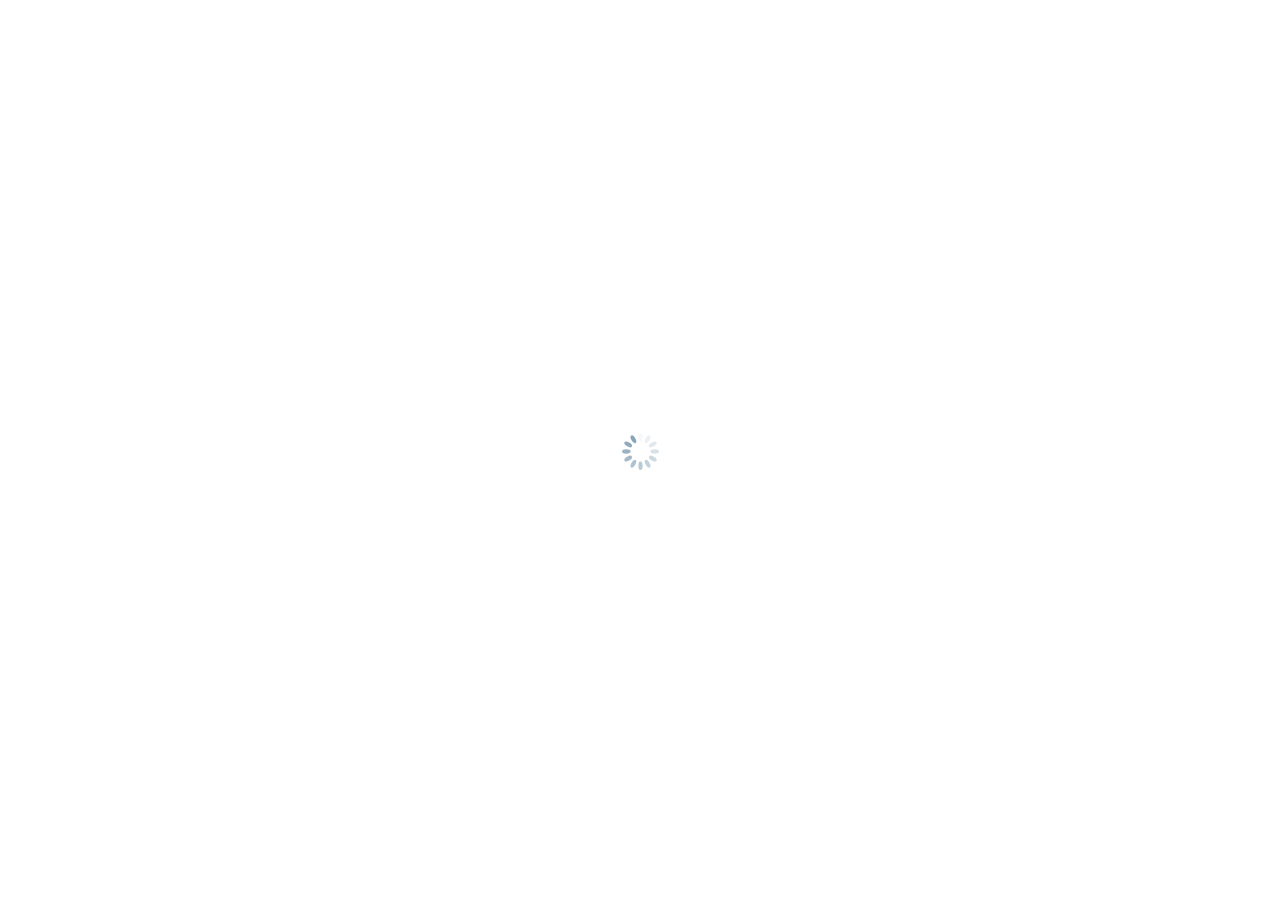 scroll, scrollTop: 0, scrollLeft: 0, axis: both 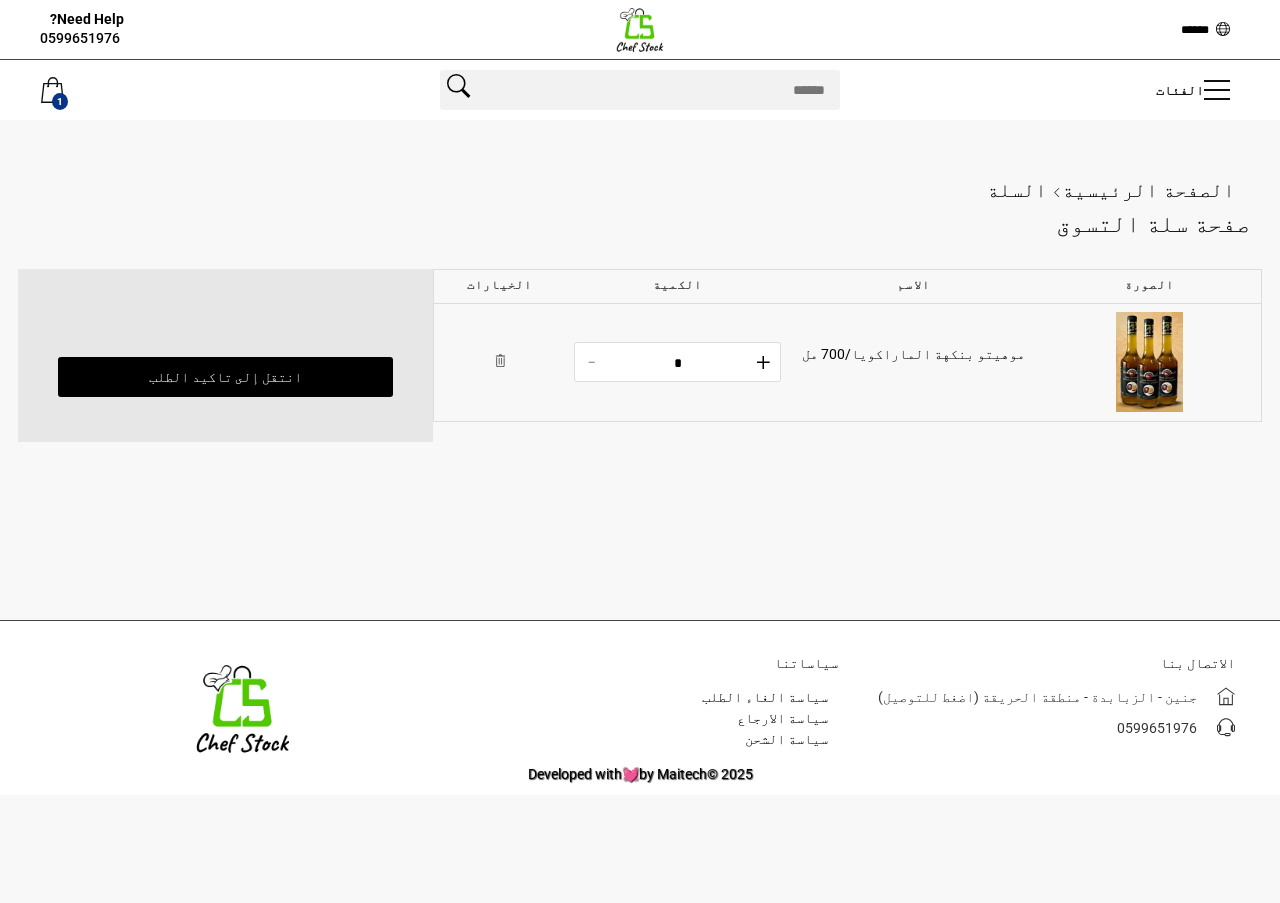 click on "+" at bounding box center (763, 363) 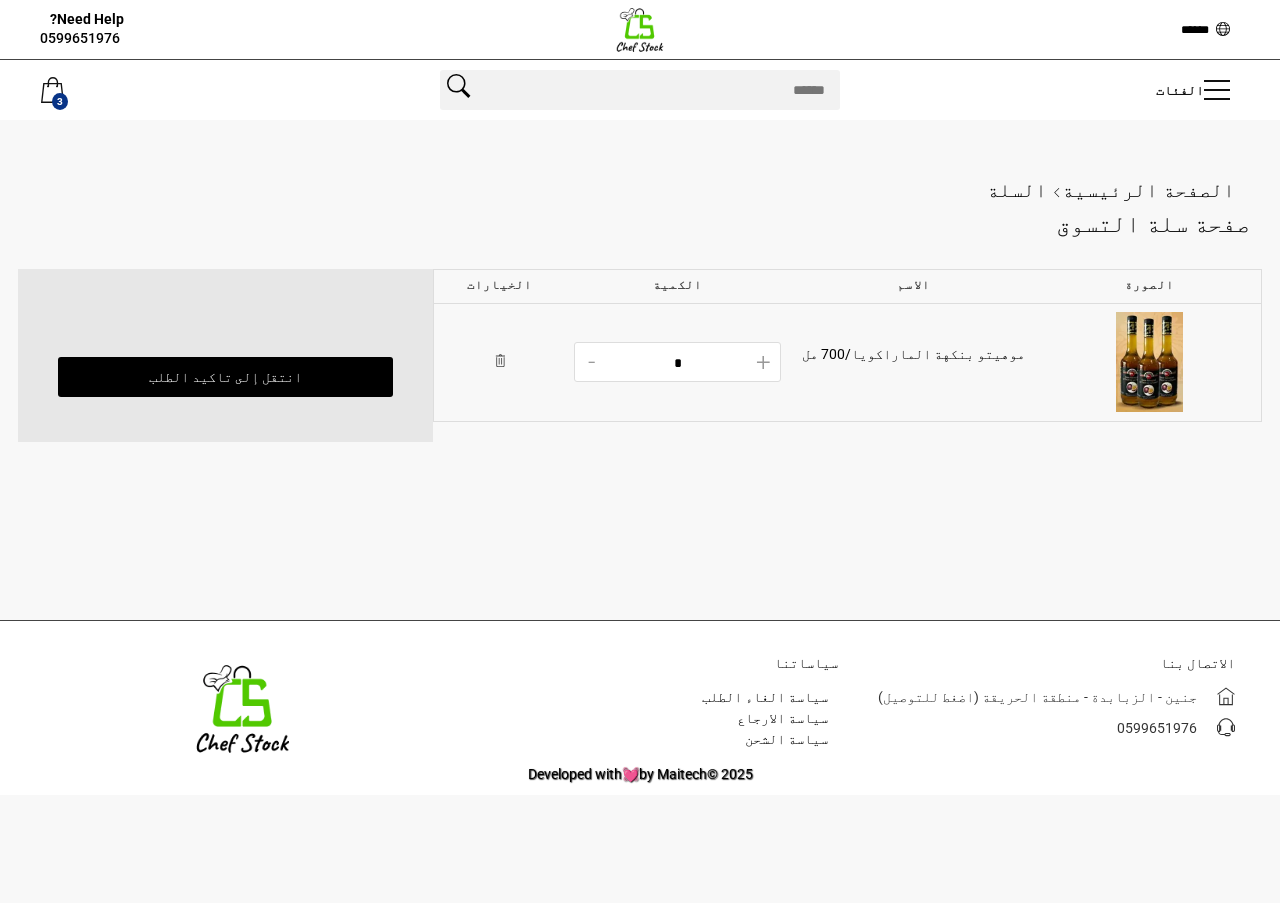 click at bounding box center (640, 30) 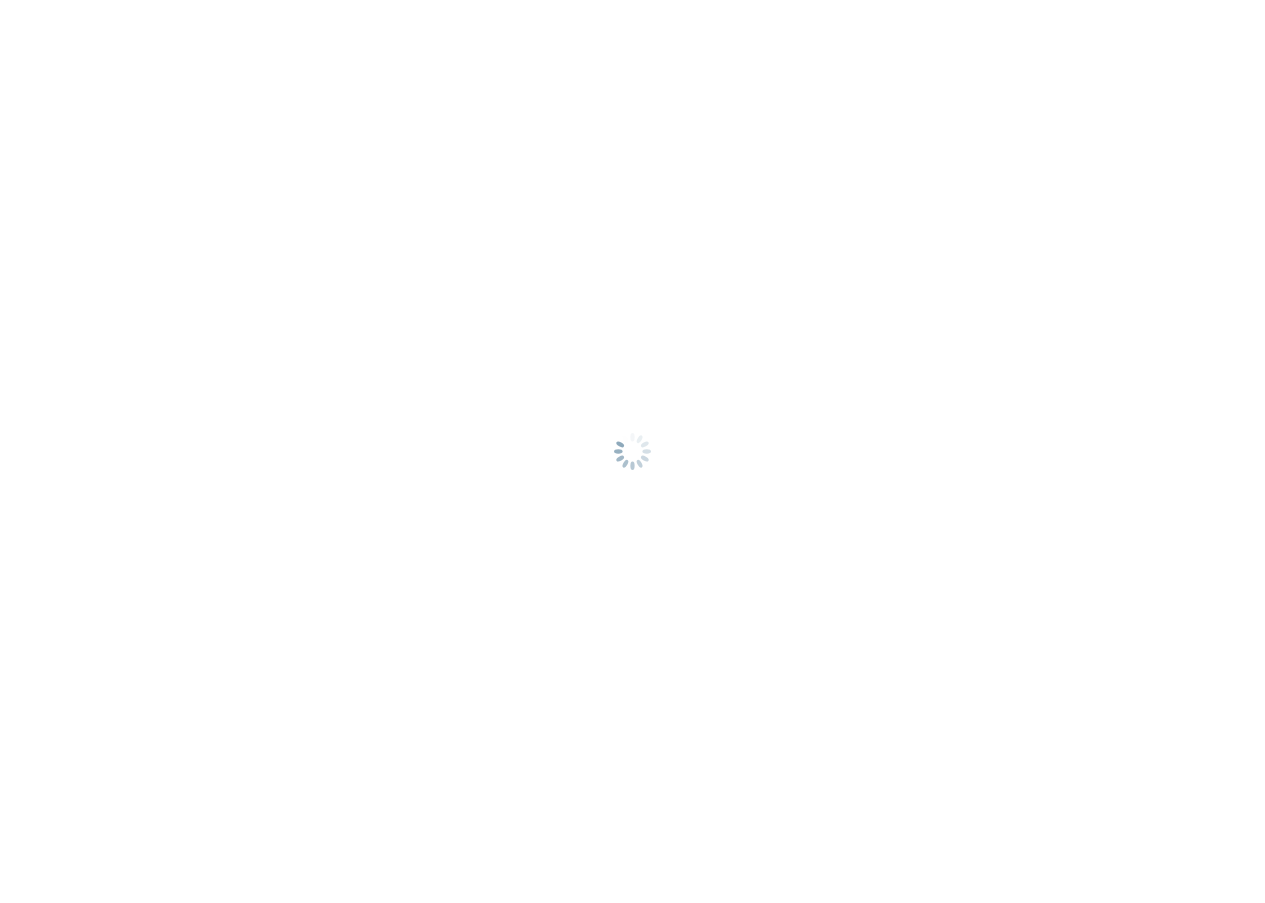 scroll, scrollTop: 0, scrollLeft: 0, axis: both 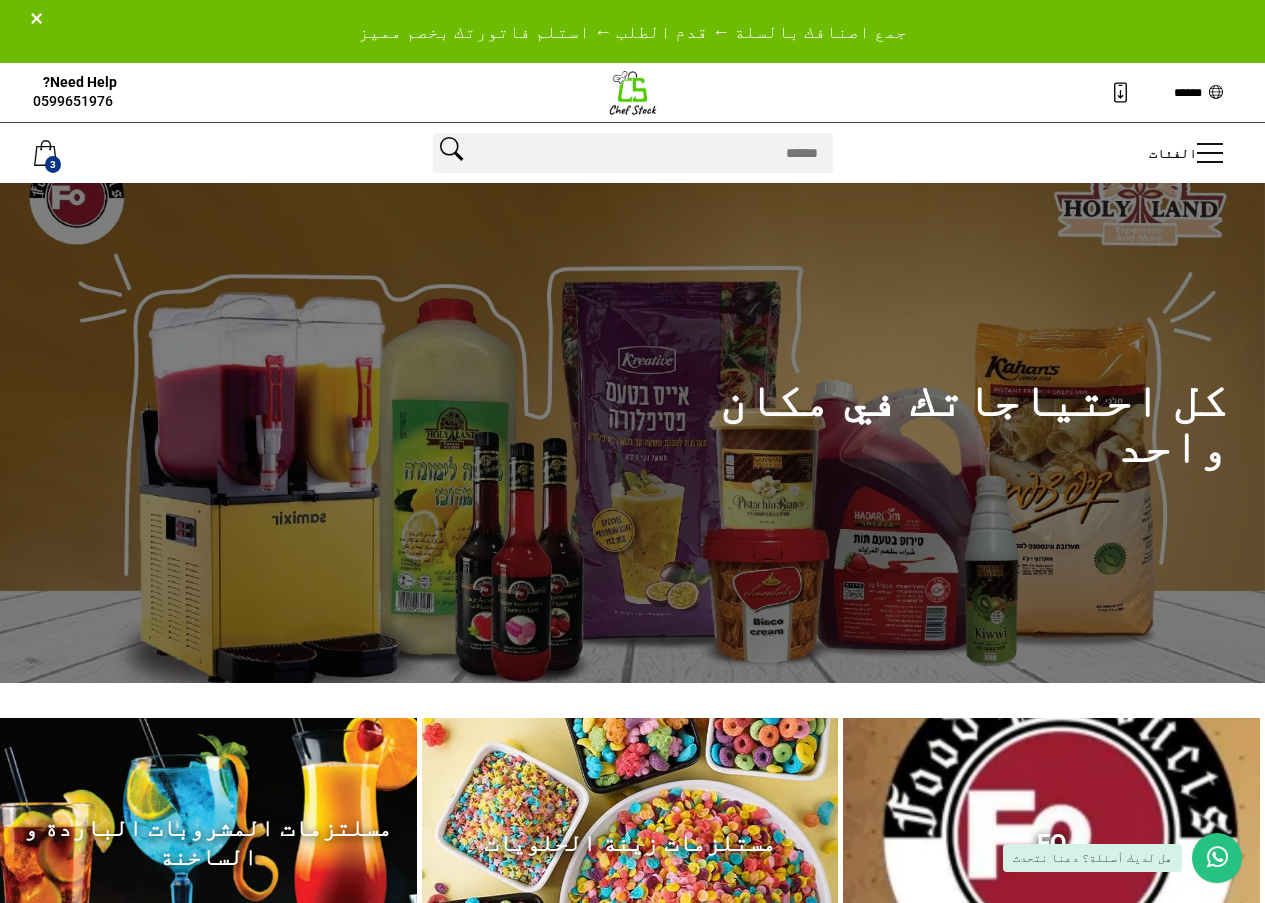 click on "****** ******* ****** كيفية التحميل Need Help? 0599651976" at bounding box center (633, 93) 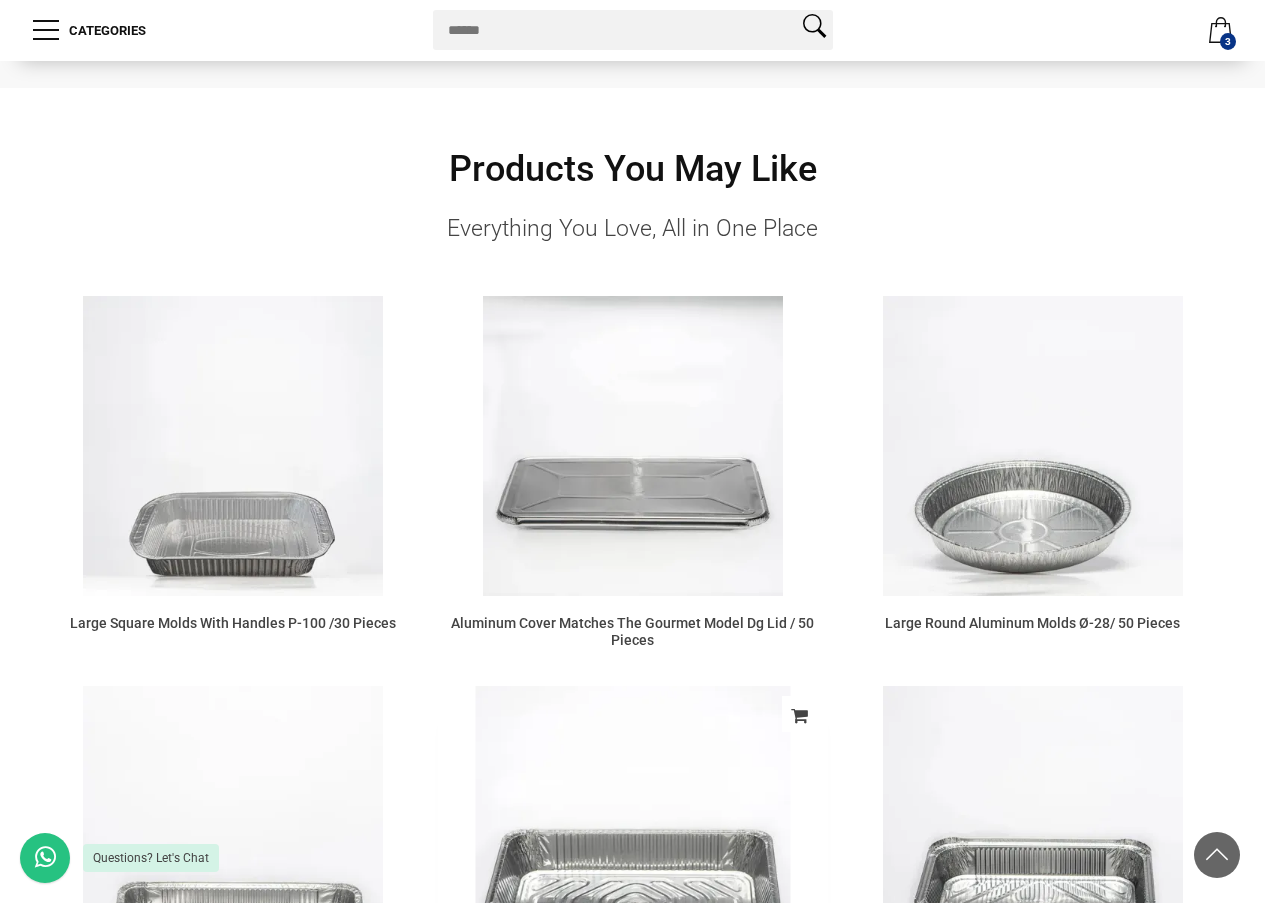 scroll, scrollTop: 3267, scrollLeft: 0, axis: vertical 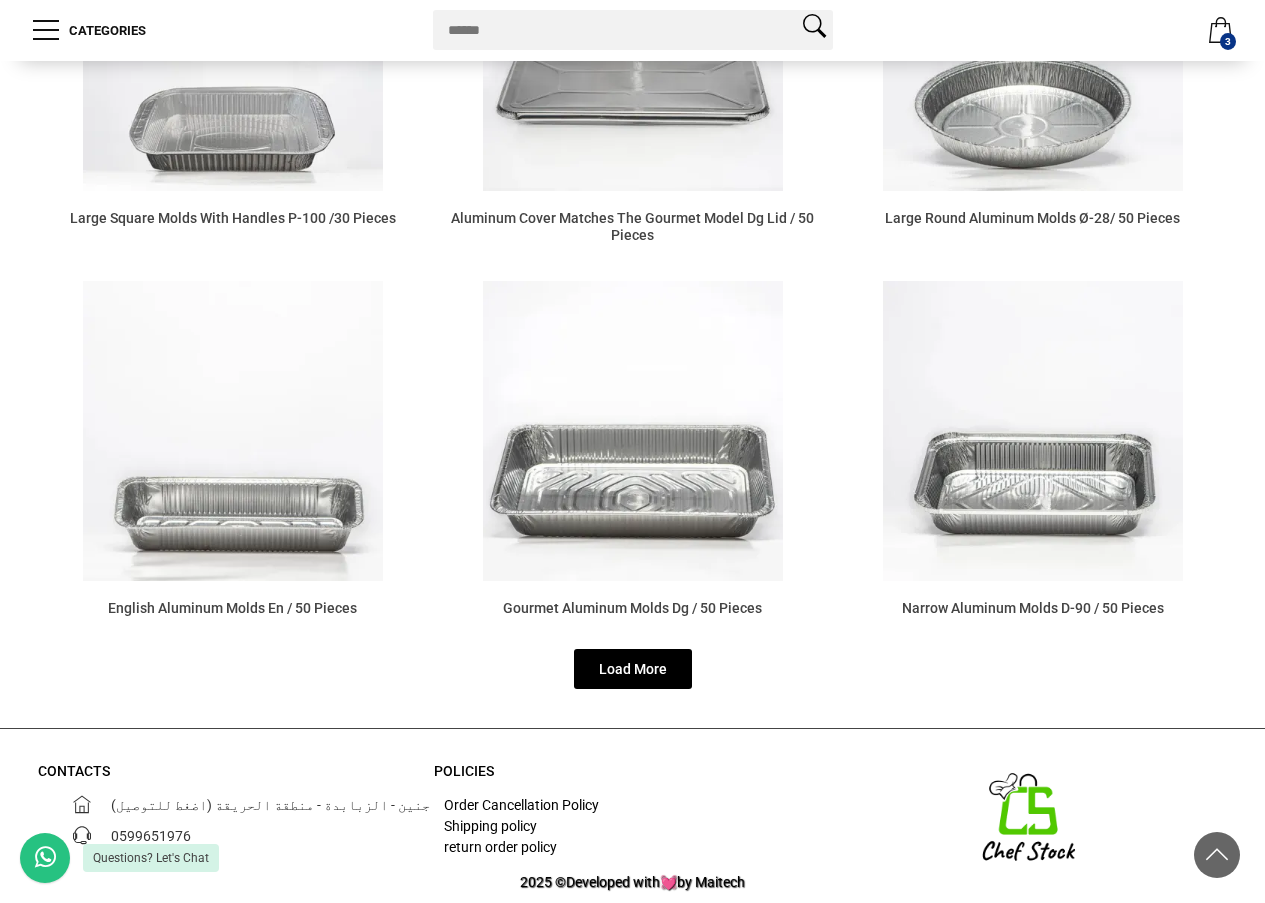click on "Policies Order Cancellation Policy Shipping policy return order policy" at bounding box center [632, 817] 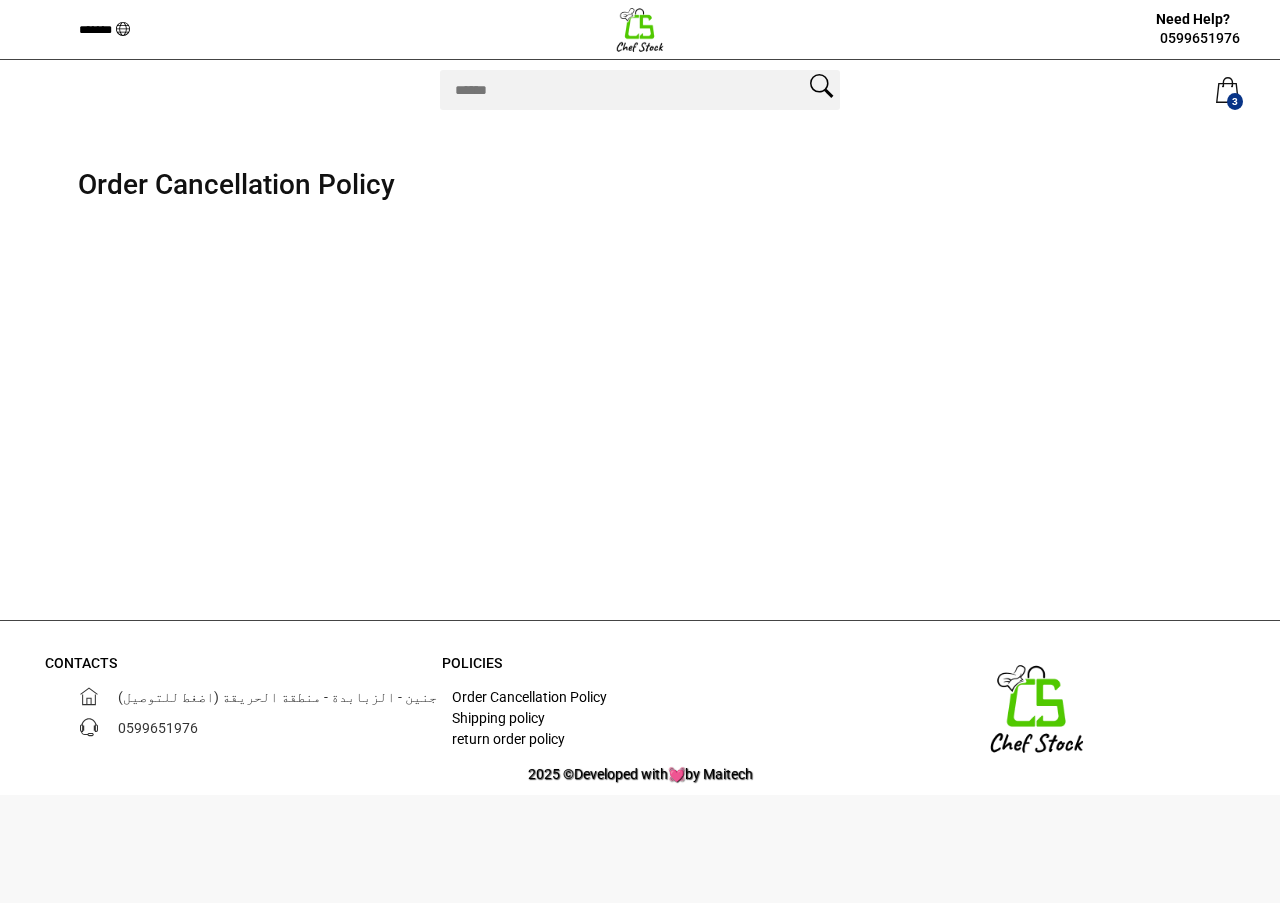 scroll, scrollTop: 0, scrollLeft: 0, axis: both 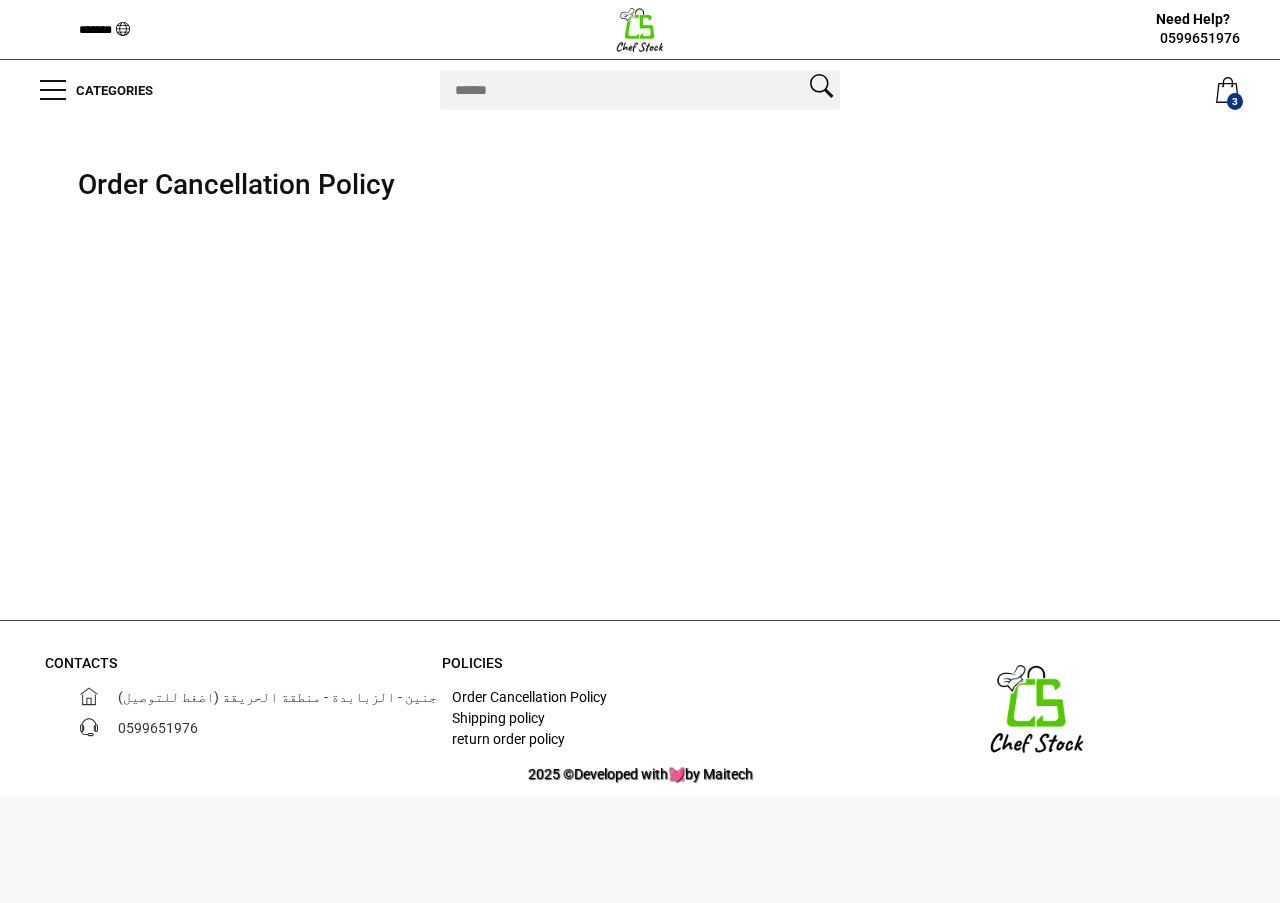click on "return order policy" at bounding box center [640, 739] 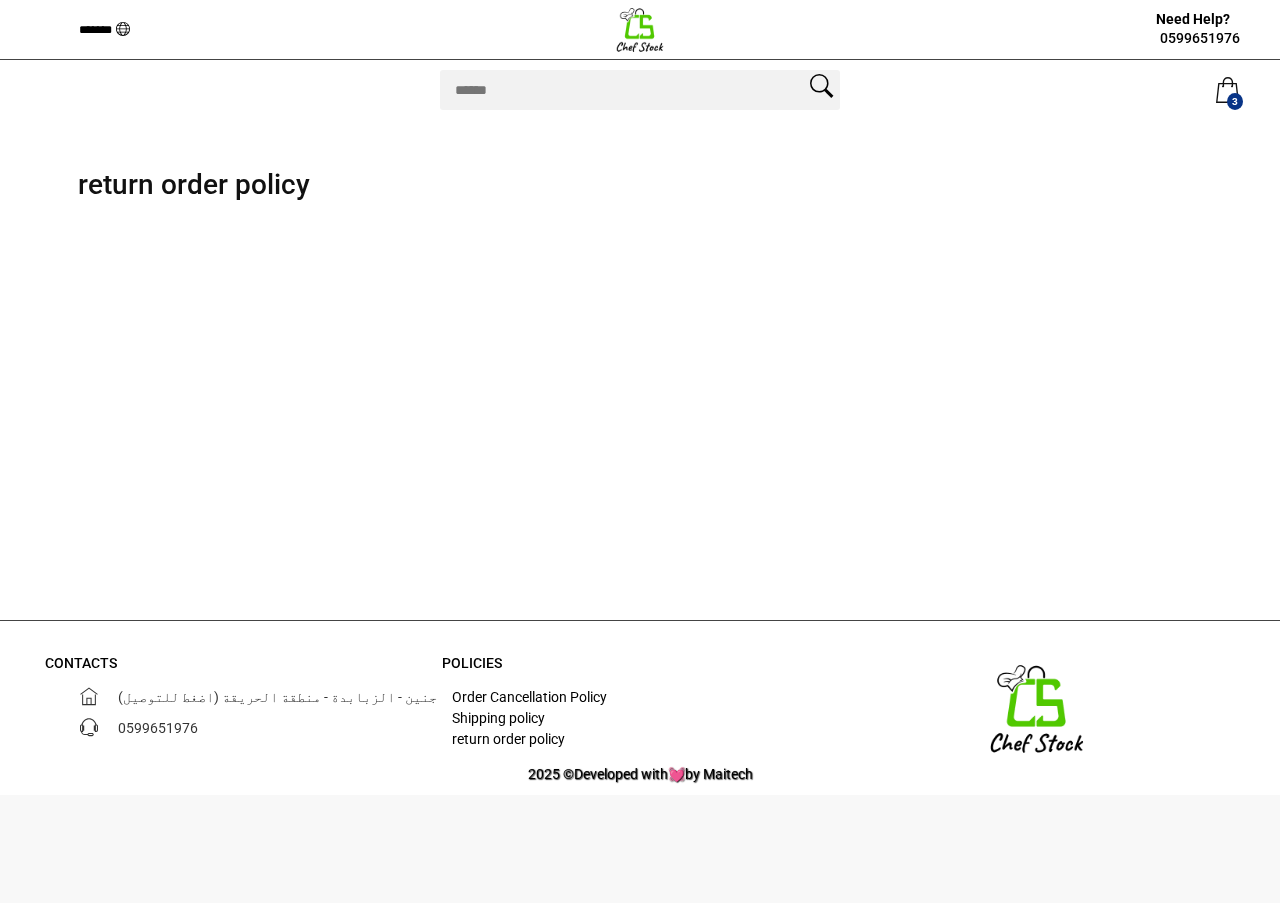 scroll, scrollTop: 0, scrollLeft: 0, axis: both 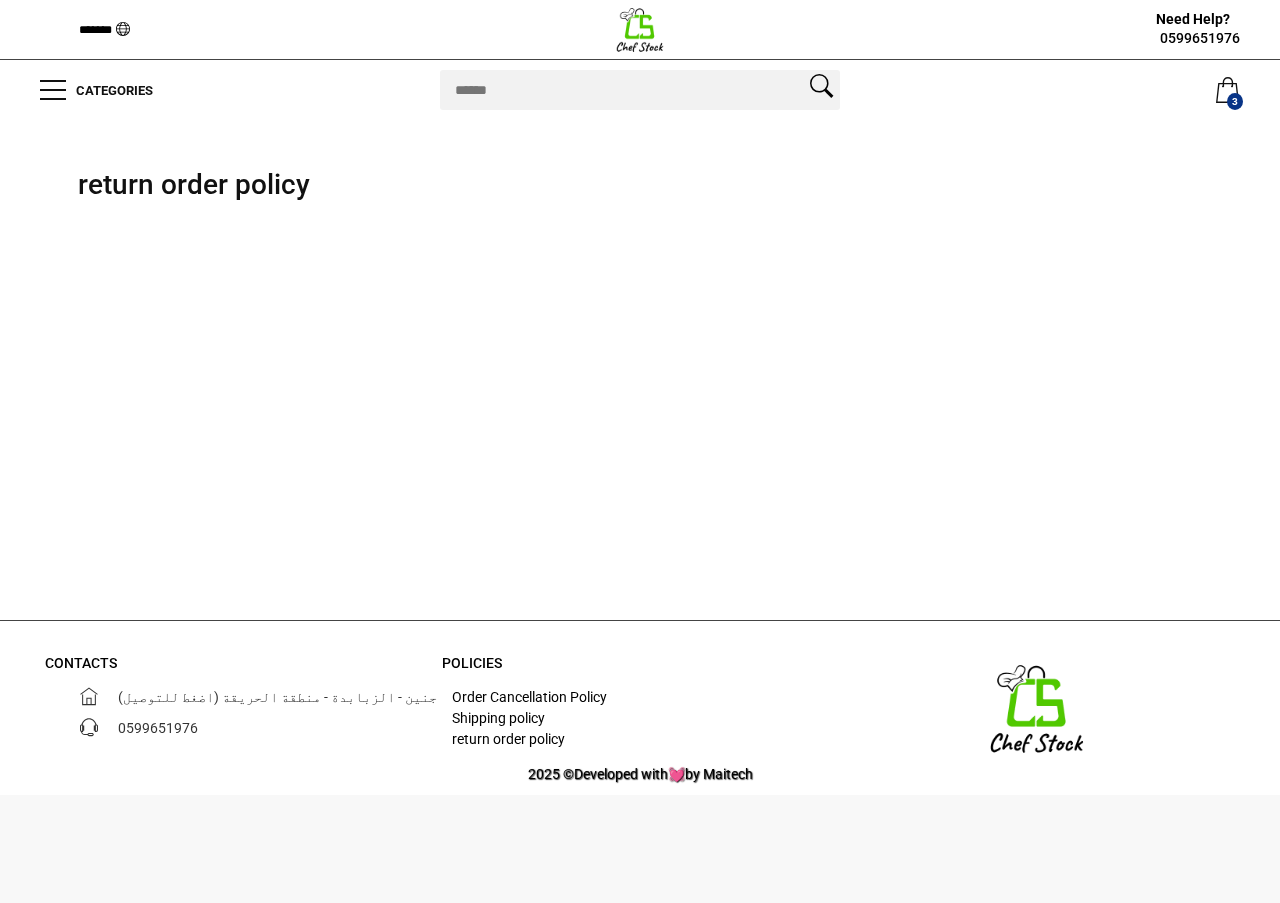 click on "Shipping policy" at bounding box center [498, 718] 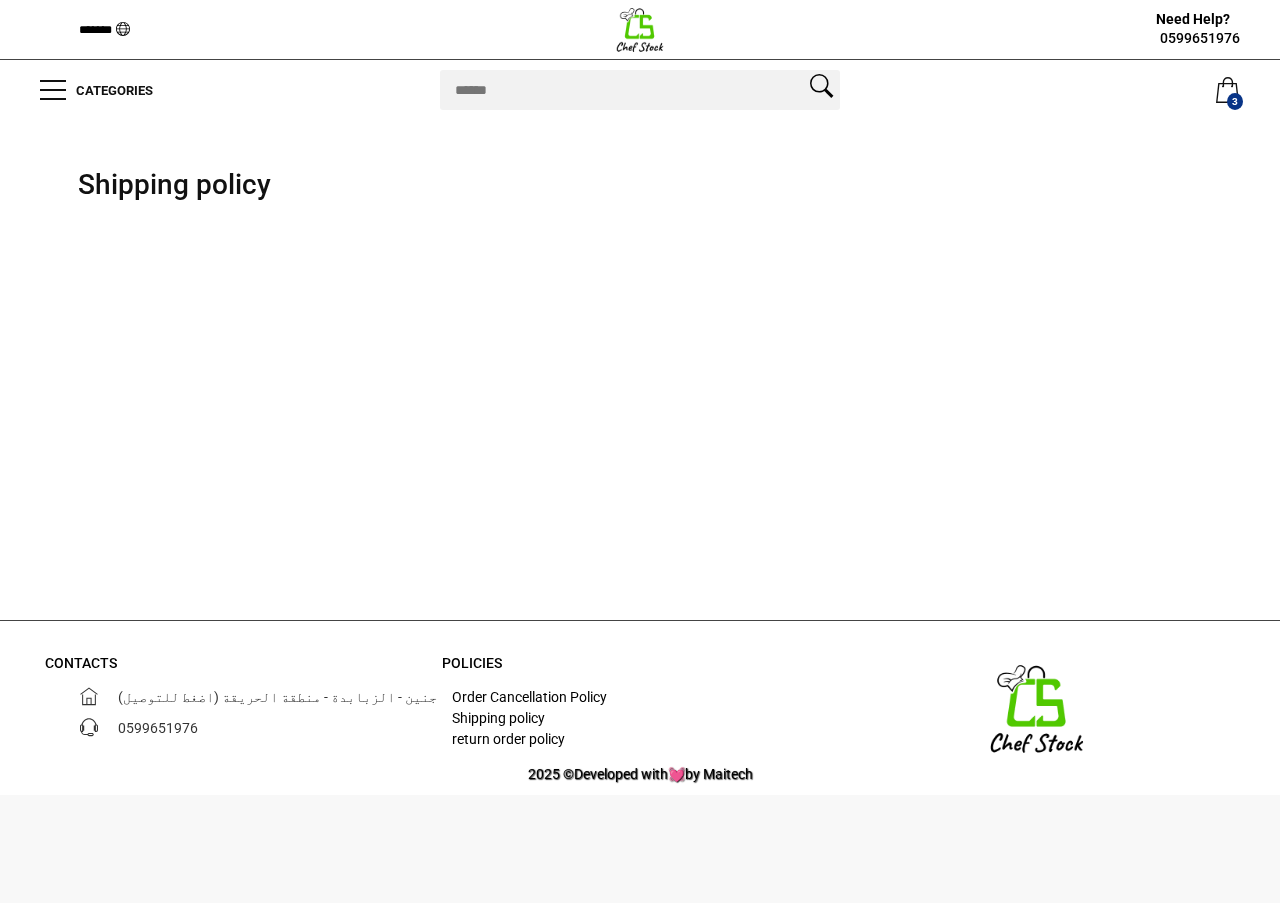 scroll, scrollTop: 0, scrollLeft: 0, axis: both 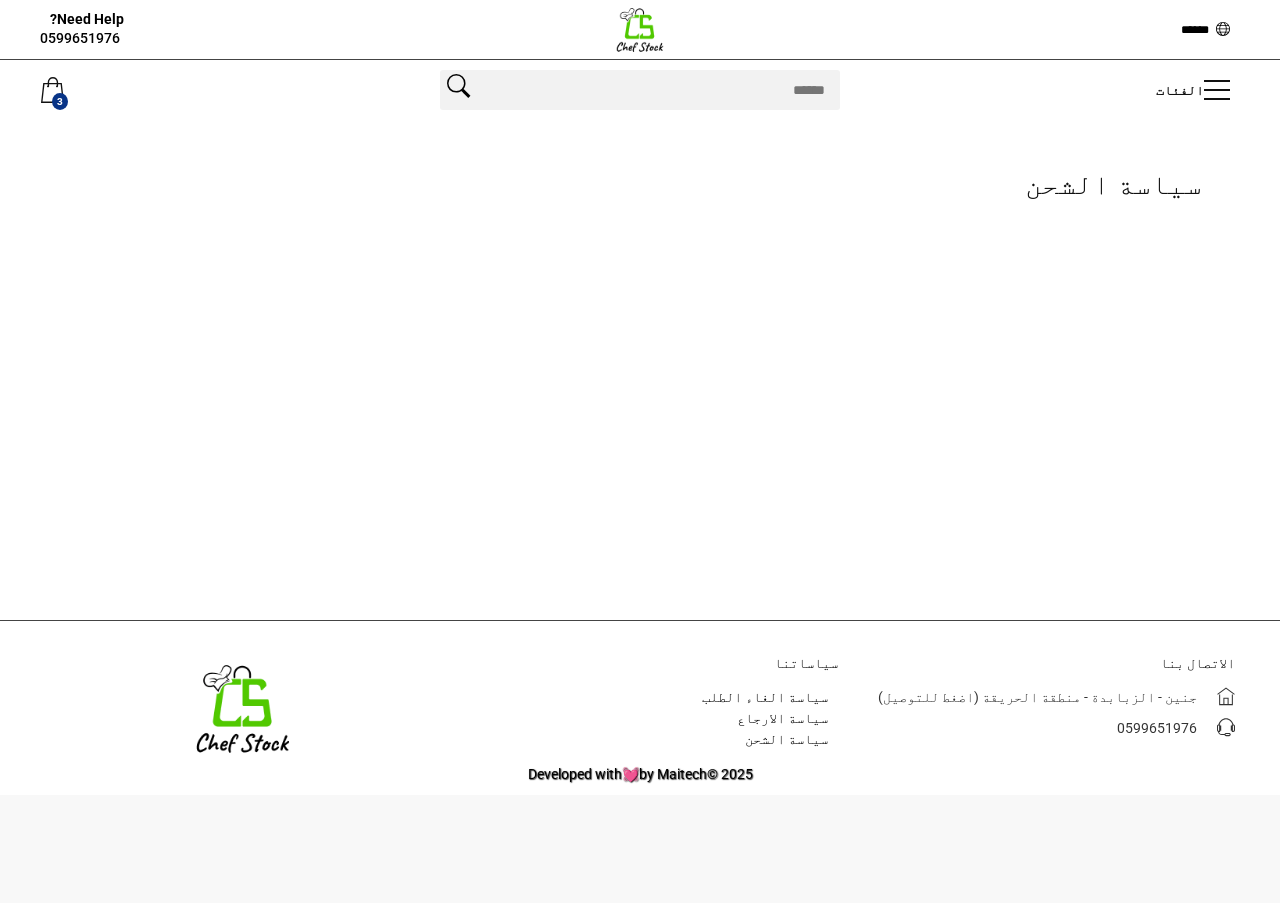 click at bounding box center [658, 90] 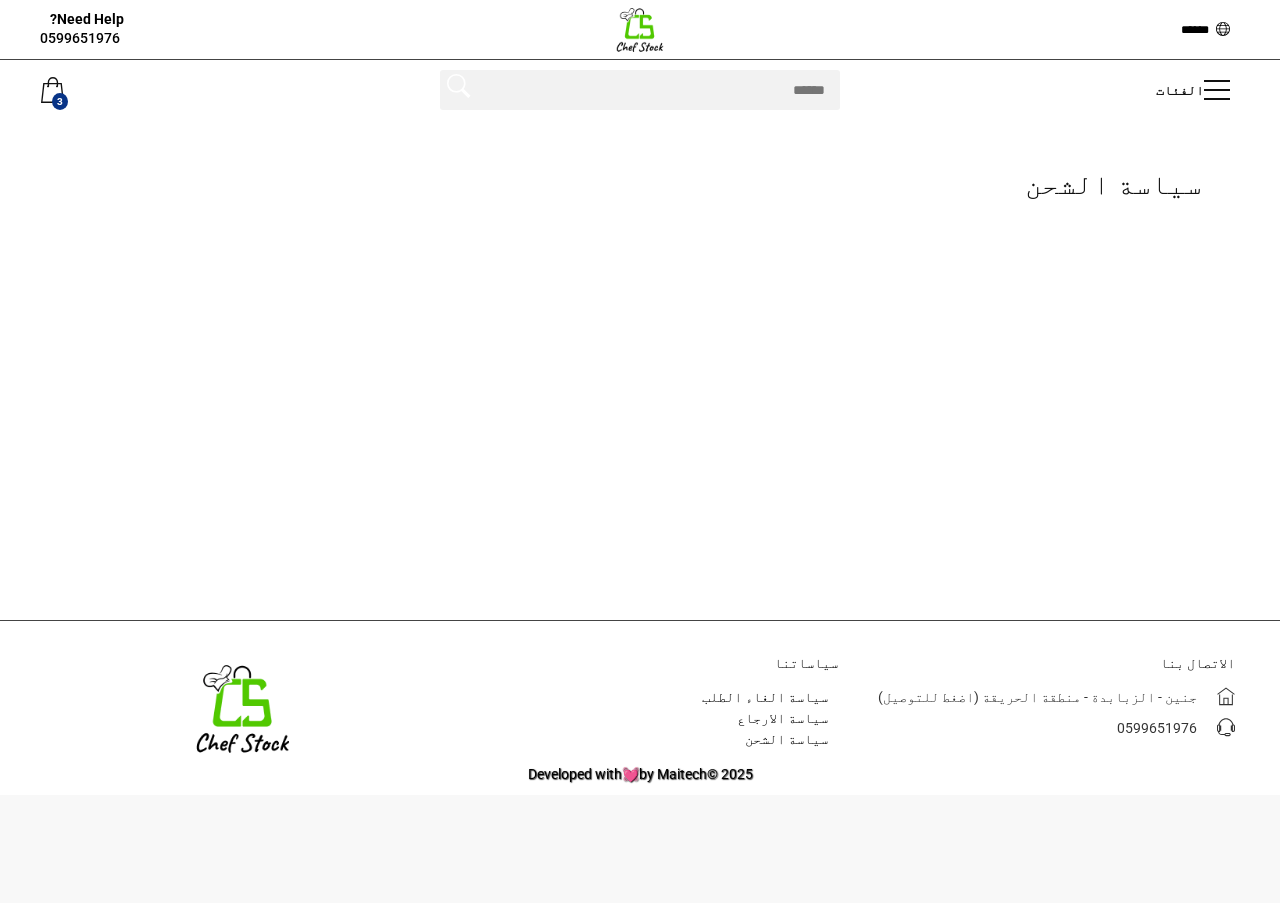 click at bounding box center (458, 90) 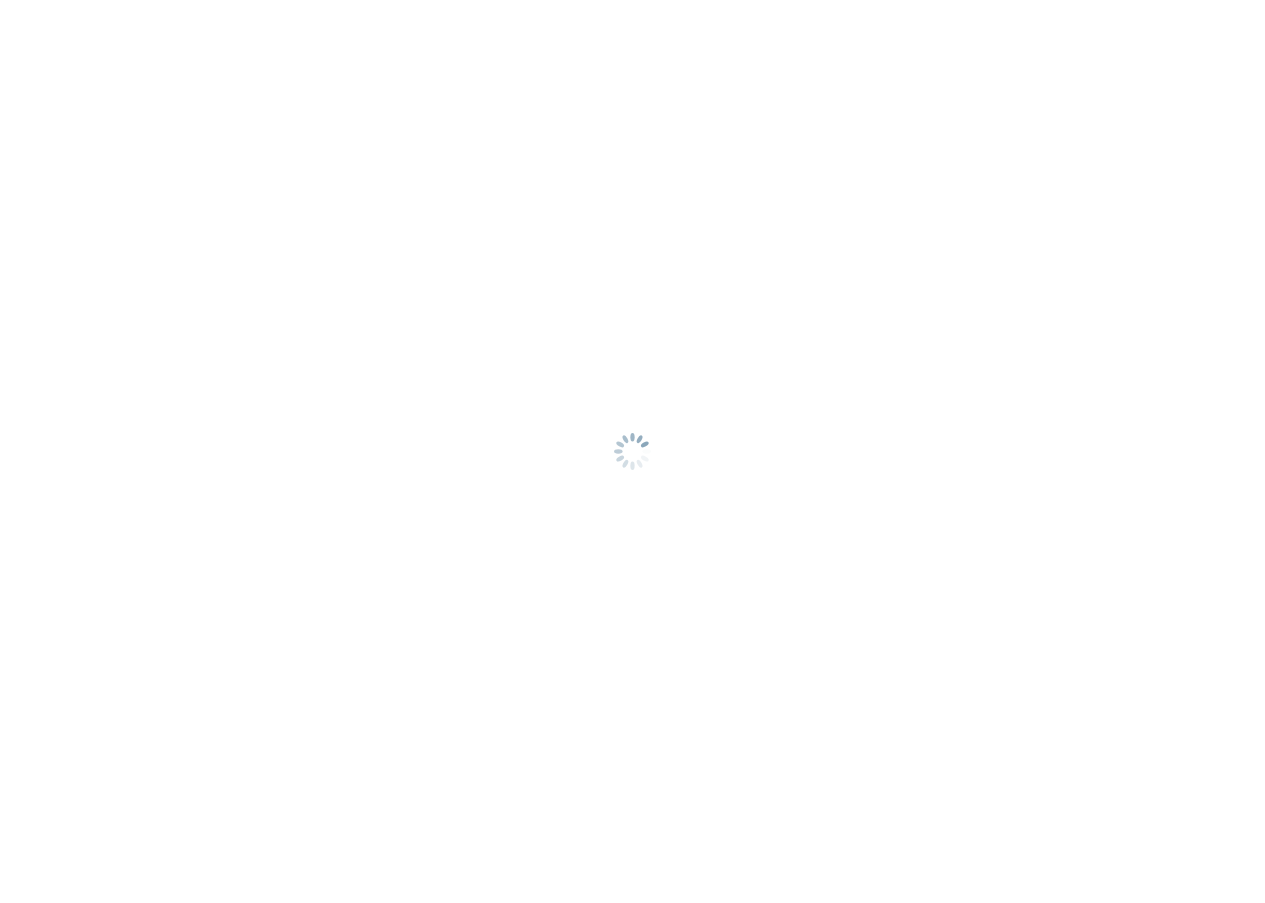scroll, scrollTop: 0, scrollLeft: 0, axis: both 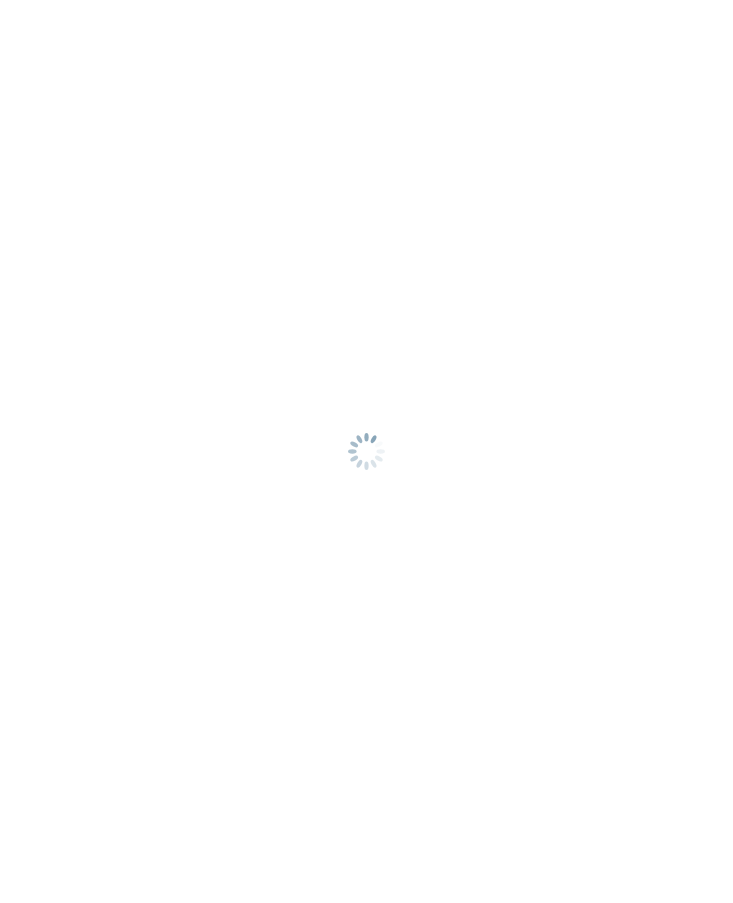 click at bounding box center (366, 451) 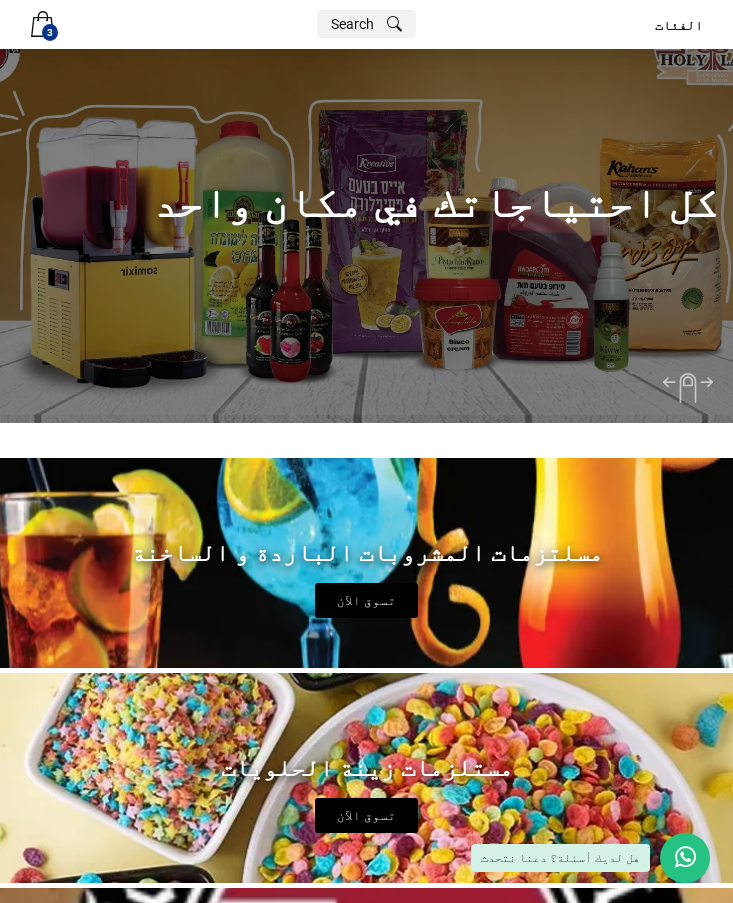 scroll, scrollTop: 0, scrollLeft: 0, axis: both 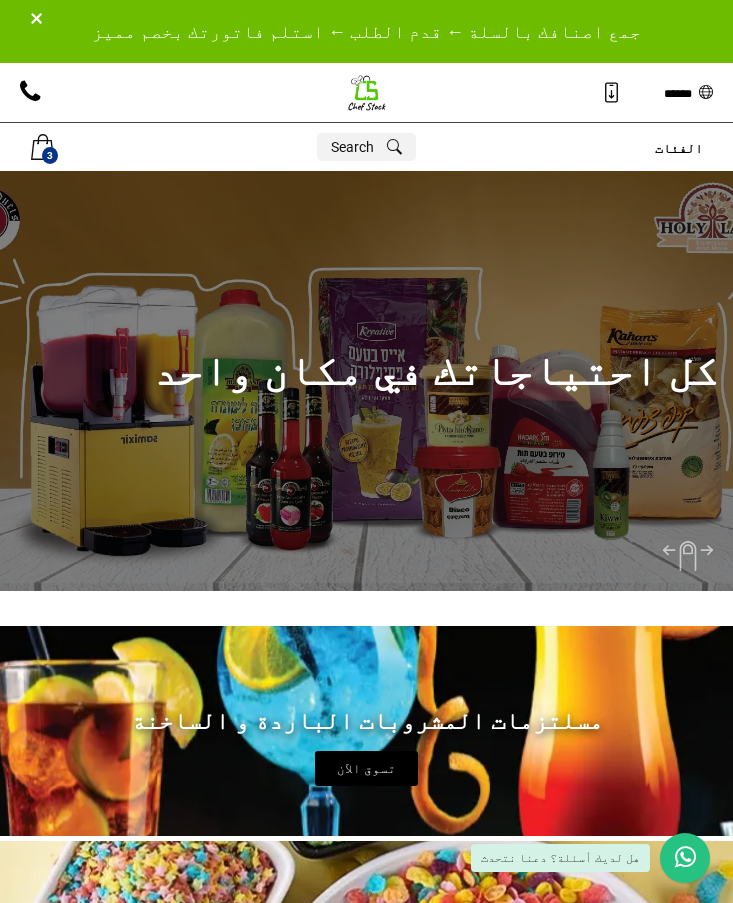 click on "الفئات" at bounding box center [559, 147] 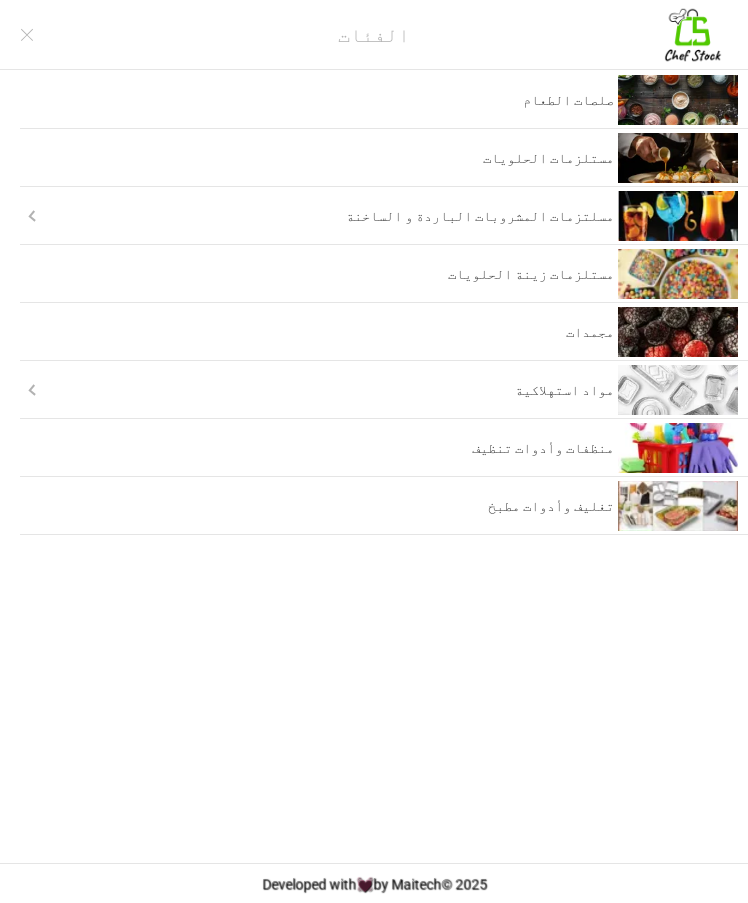 click at bounding box center [179, 35] 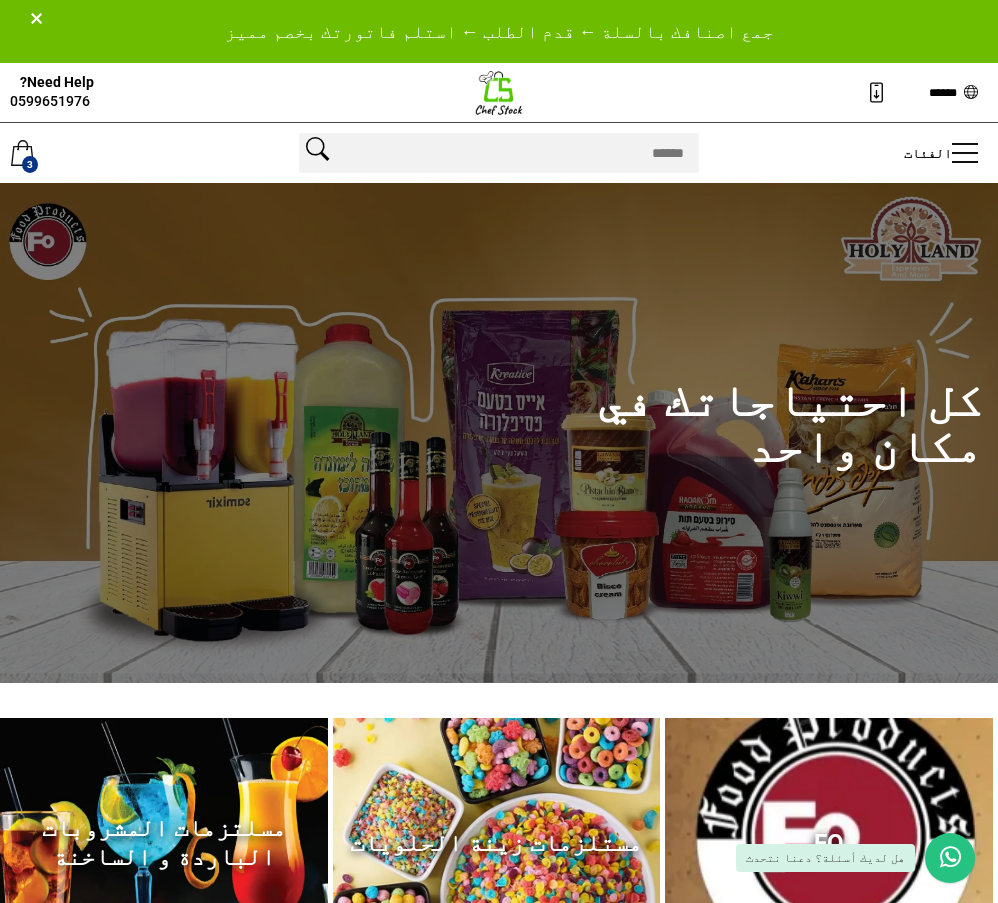 drag, startPoint x: 733, startPoint y: 479, endPoint x: 761, endPoint y: 183, distance: 297.32138 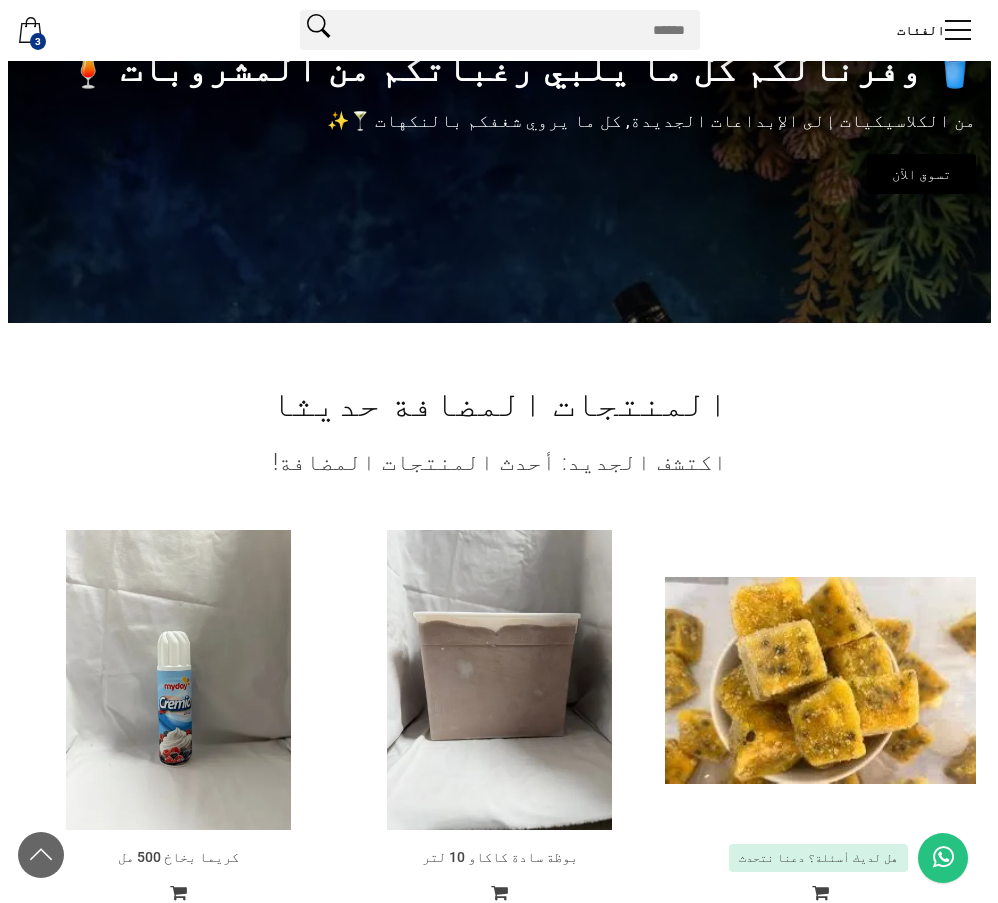 scroll, scrollTop: 2040, scrollLeft: 0, axis: vertical 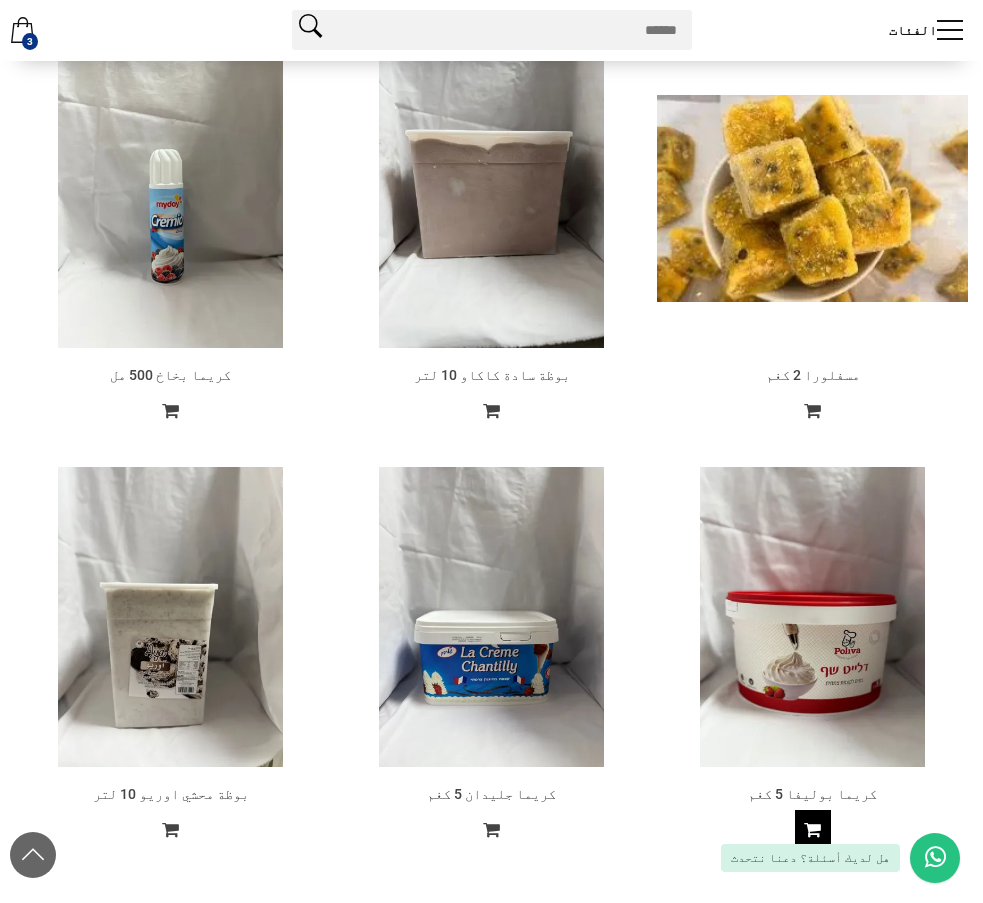 click on "اضافة للعربة" at bounding box center [813, 828] 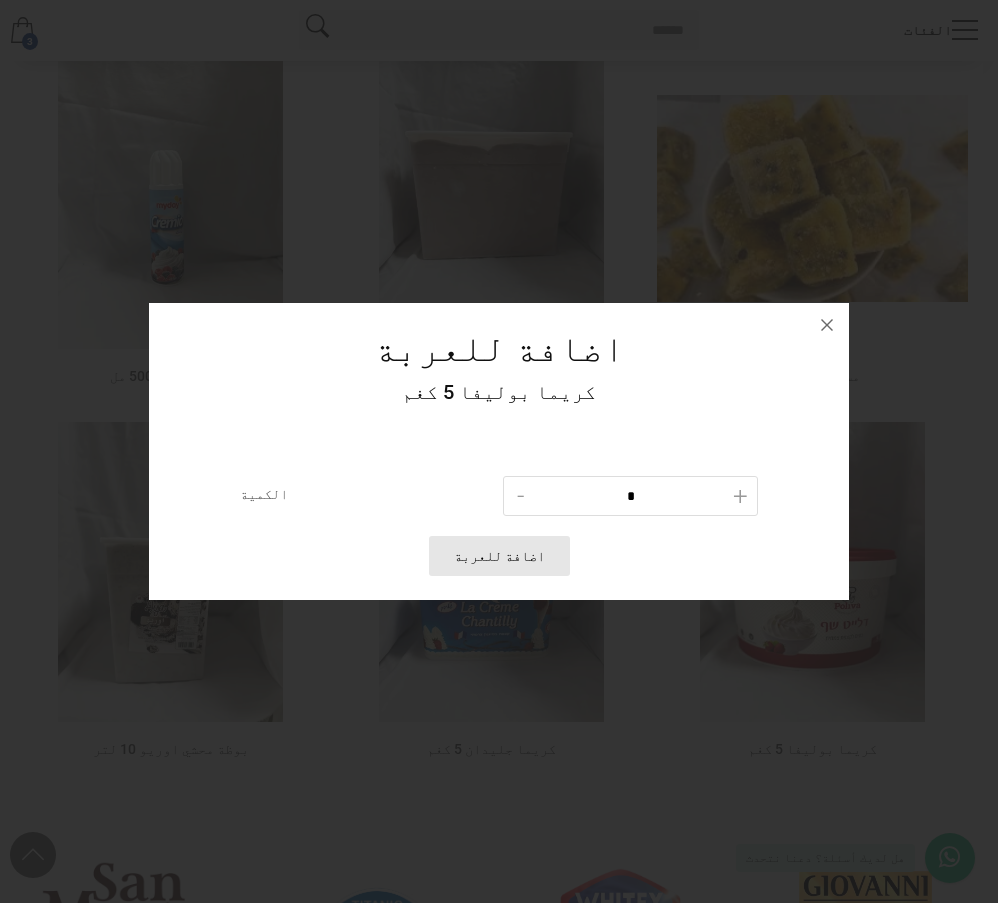 click on "اضافة للعربة" at bounding box center (499, 556) 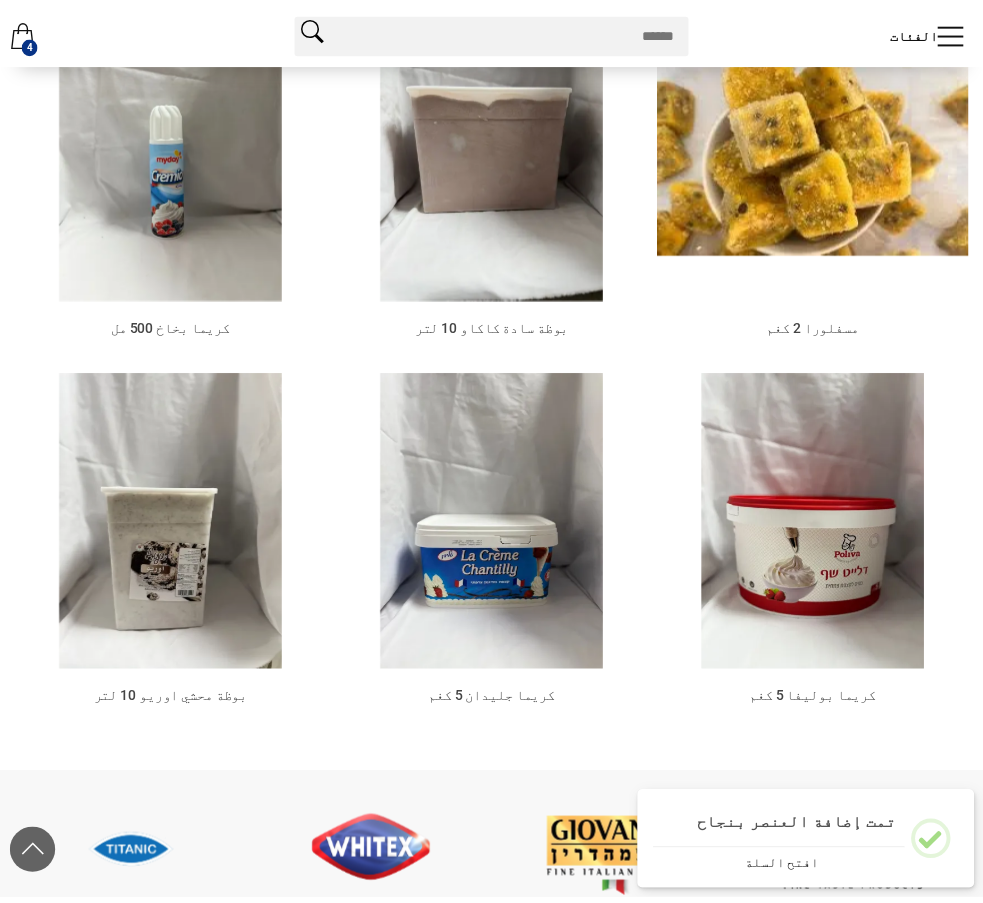 scroll, scrollTop: 2040, scrollLeft: 0, axis: vertical 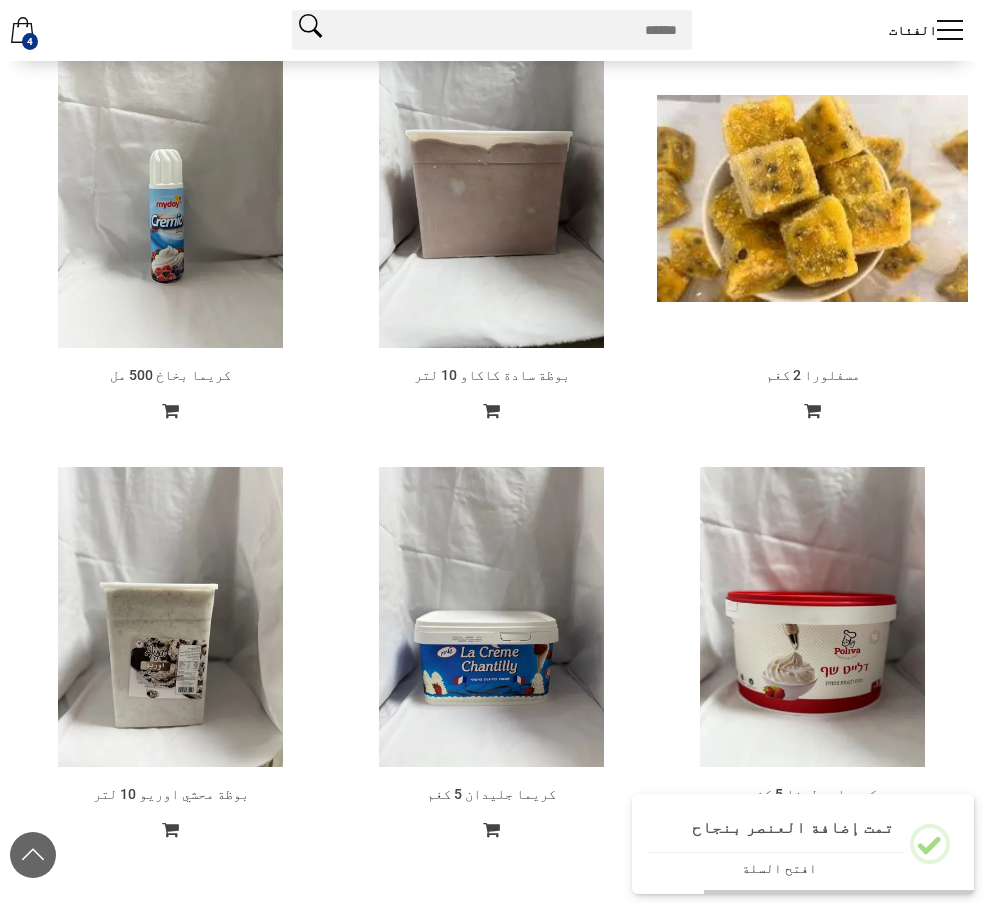 click on "افتح السلة" at bounding box center [779, 868] 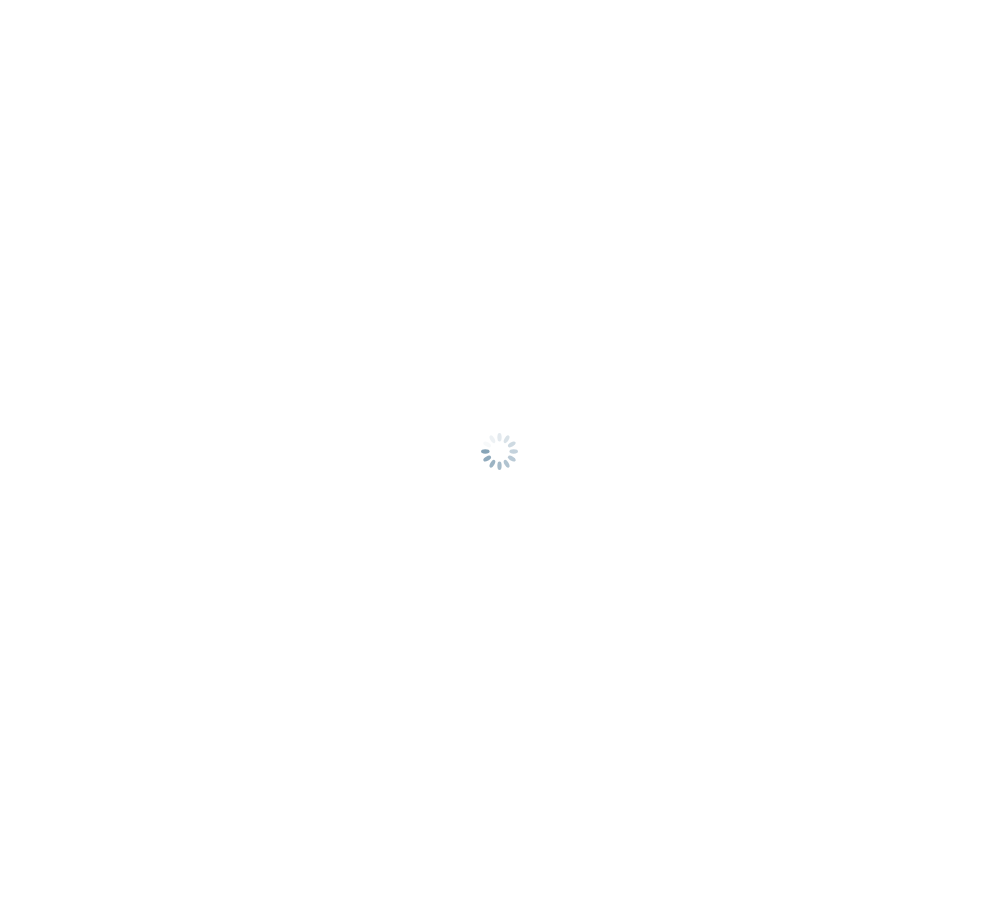 scroll, scrollTop: 0, scrollLeft: 0, axis: both 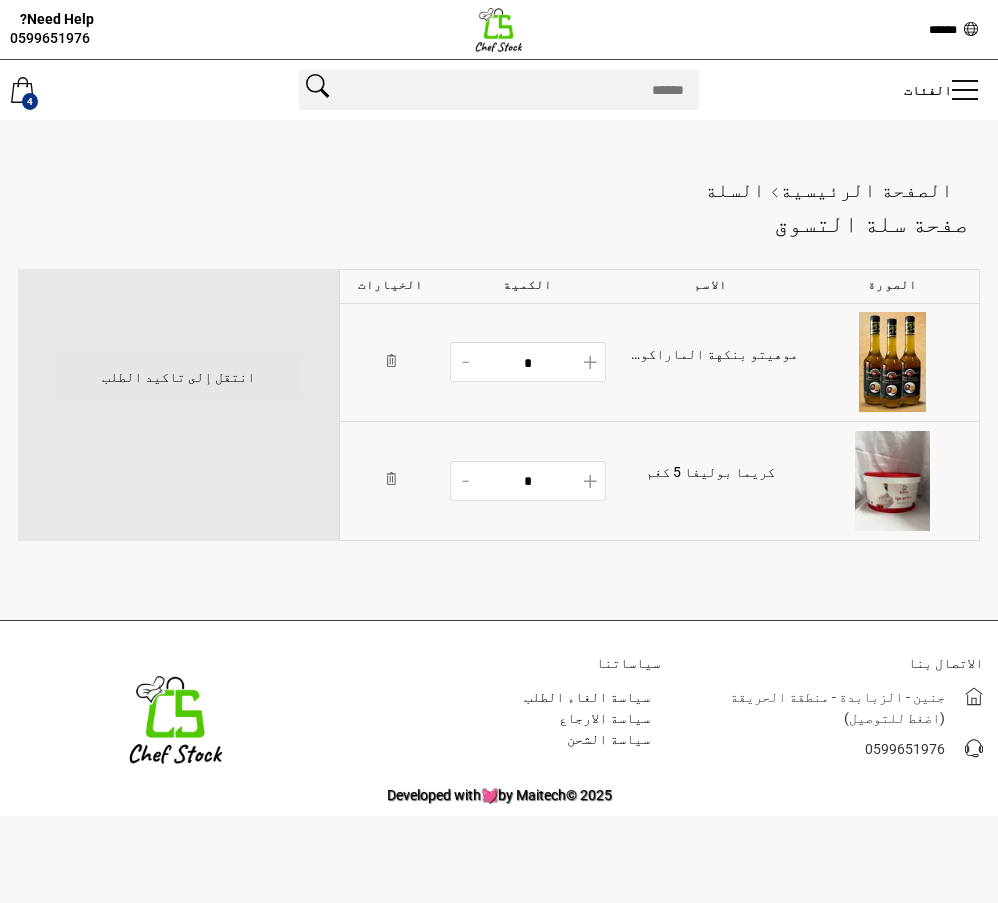 click on "انتقل إلى تاكيد الطلب" at bounding box center [178, 377] 